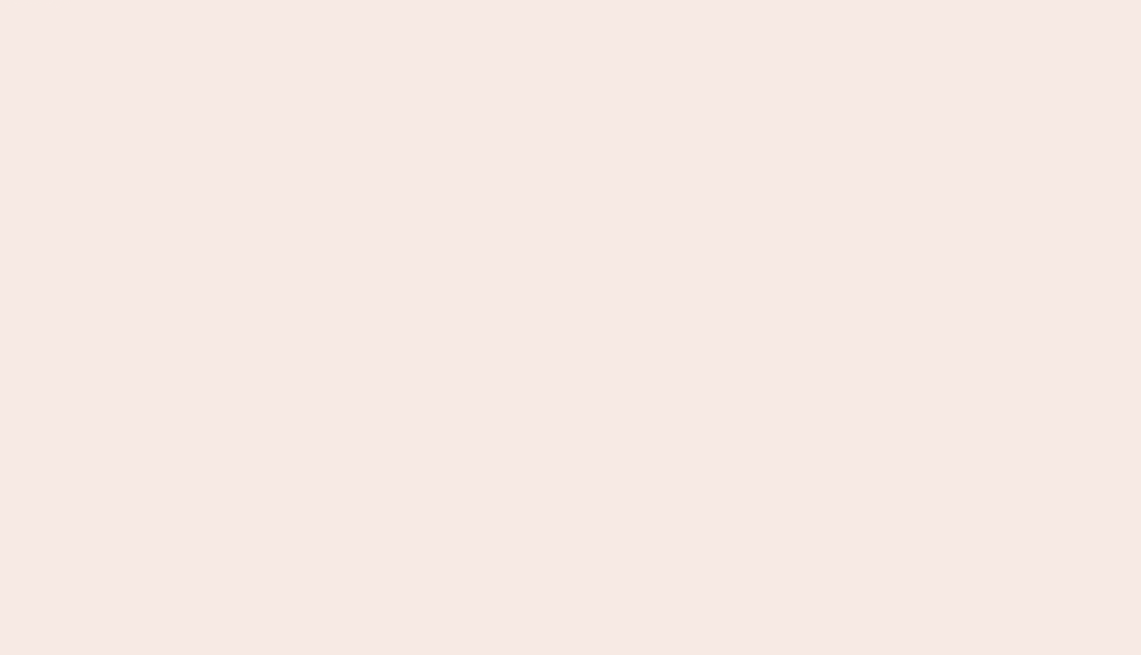 scroll, scrollTop: 0, scrollLeft: 0, axis: both 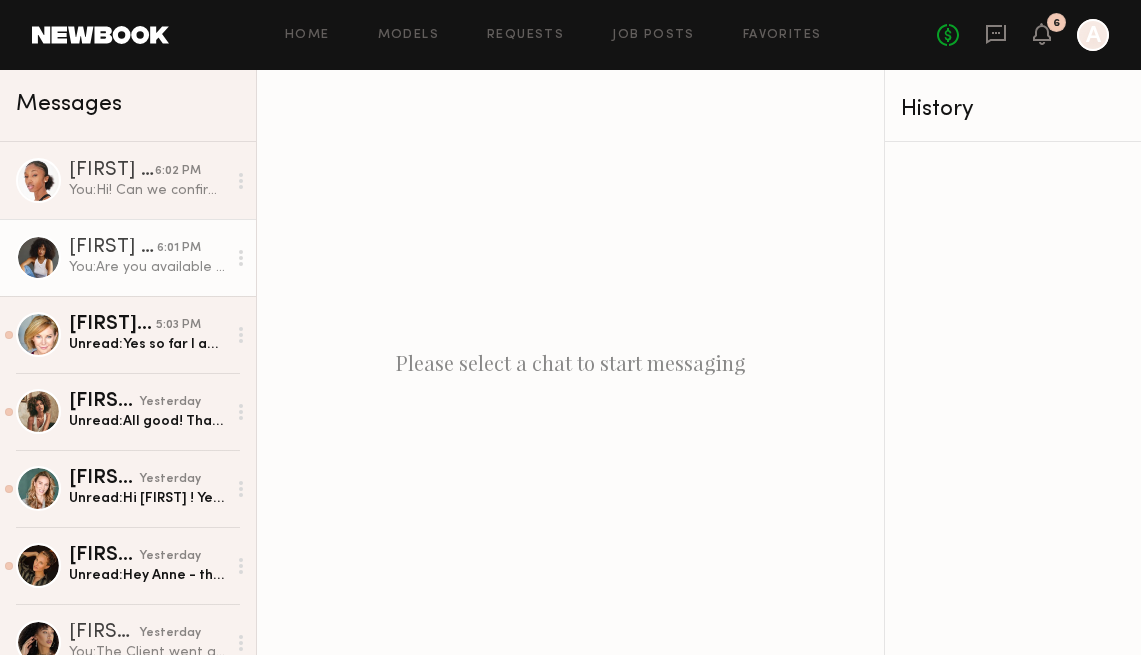 click on "You:  Are you available for a call on Monday am with the director to go thru the shot list? Does 930am work?" 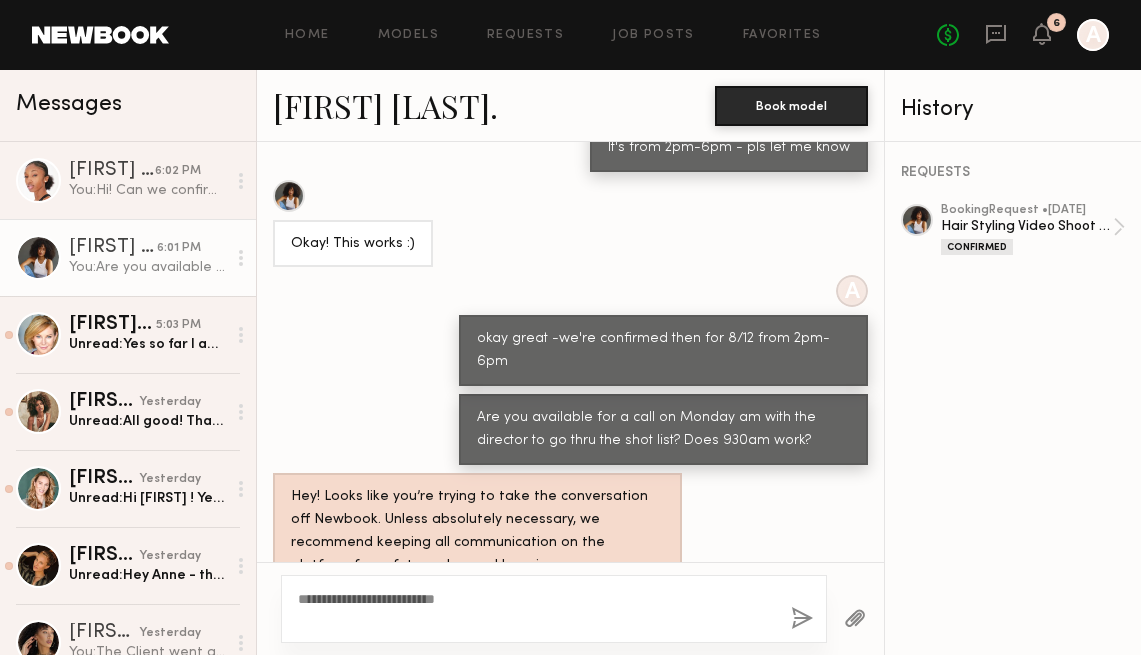 scroll, scrollTop: 899, scrollLeft: 0, axis: vertical 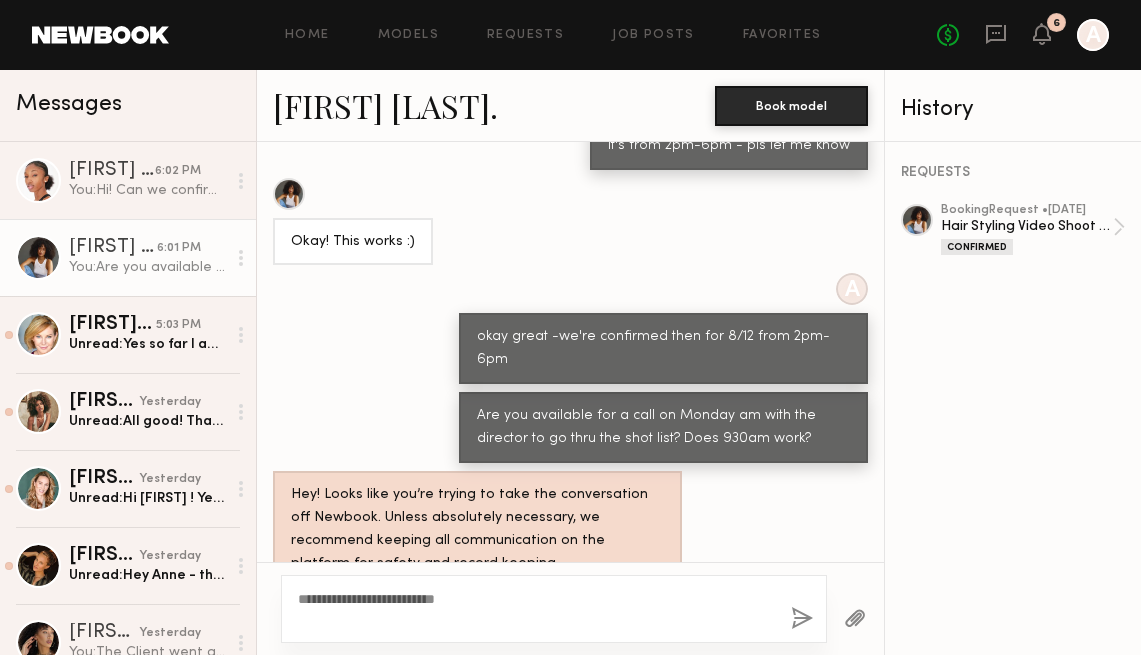 type on "**********" 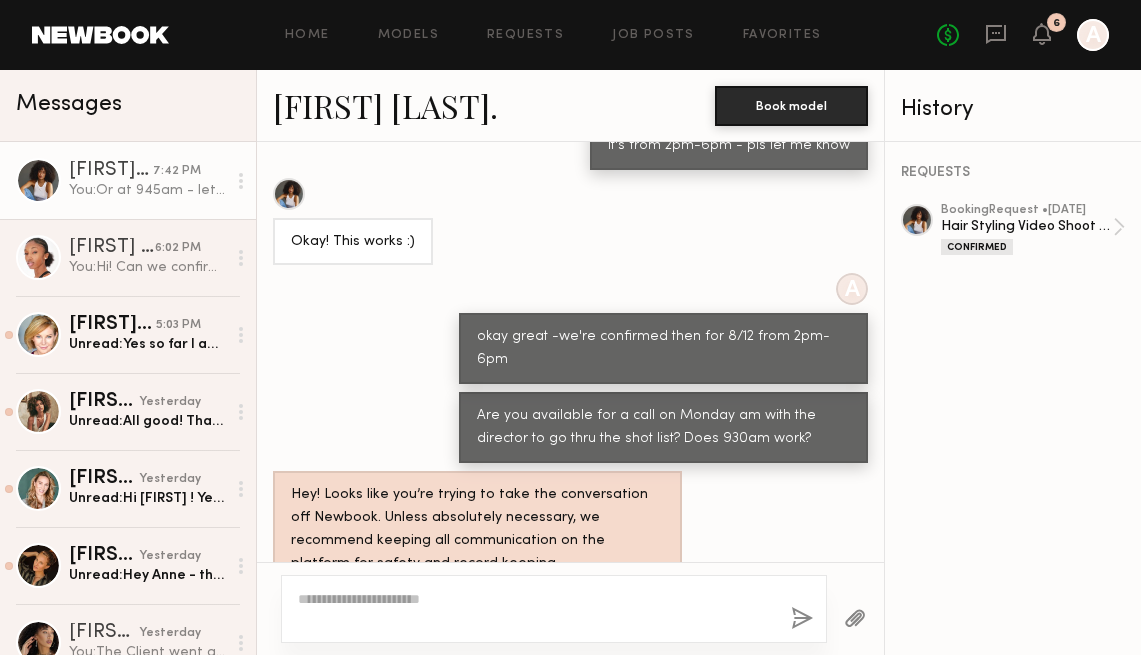 scroll, scrollTop: 1105, scrollLeft: 0, axis: vertical 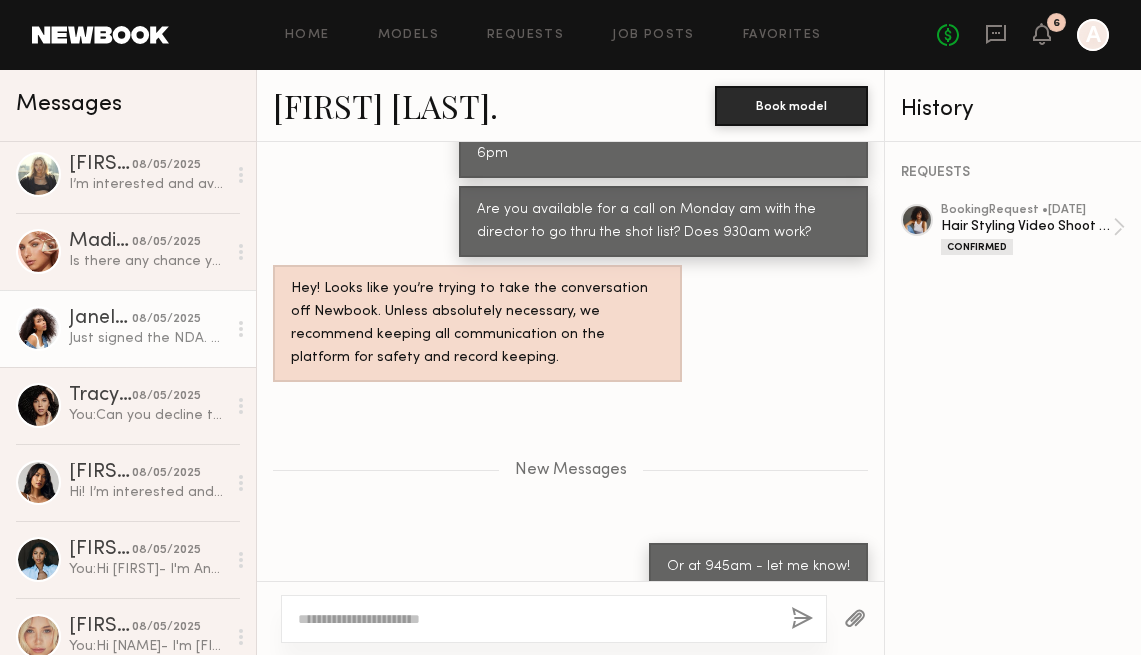 click on "Just signed the NDA. And I've received the email with the Zoom link." 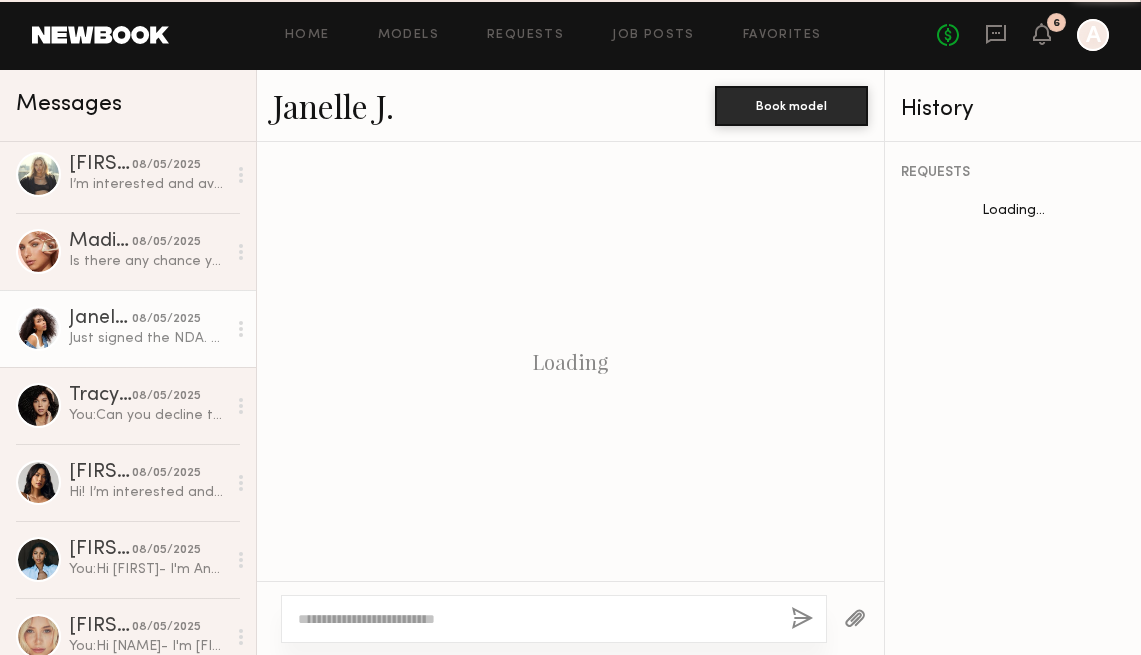 scroll, scrollTop: 1094, scrollLeft: 0, axis: vertical 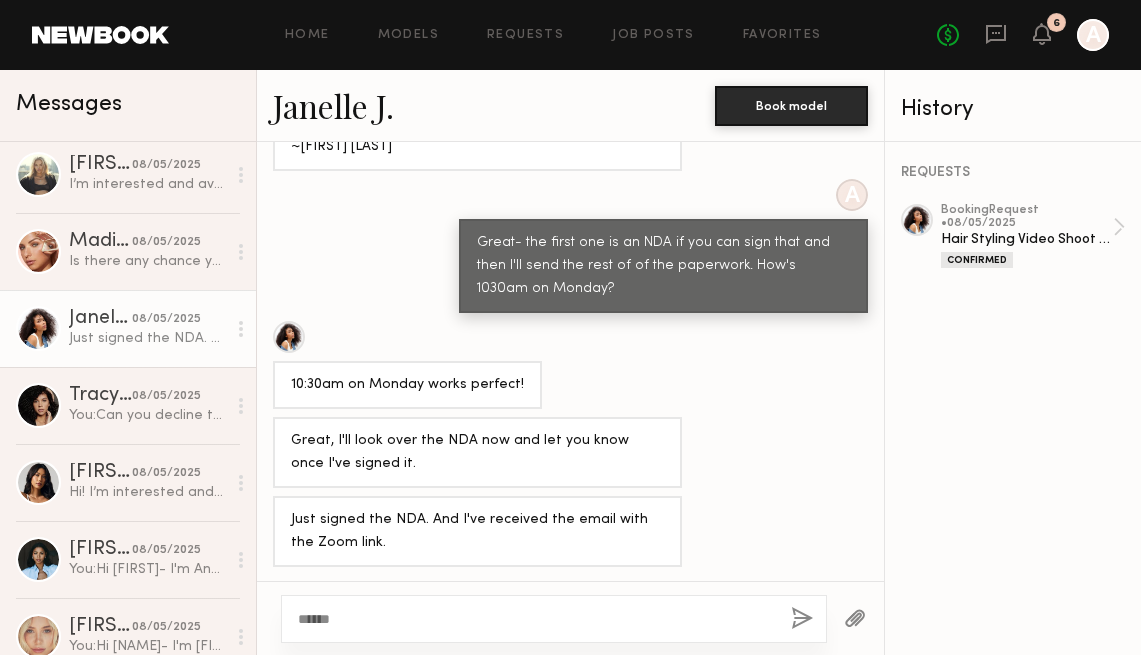type on "*****" 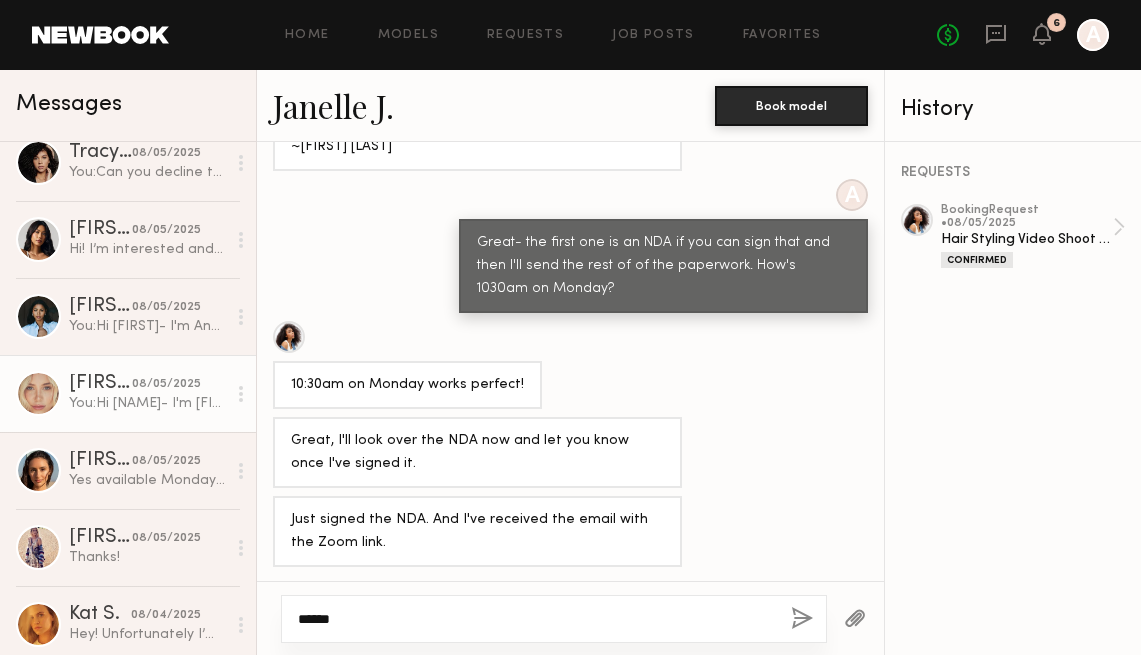 scroll, scrollTop: 3195, scrollLeft: 0, axis: vertical 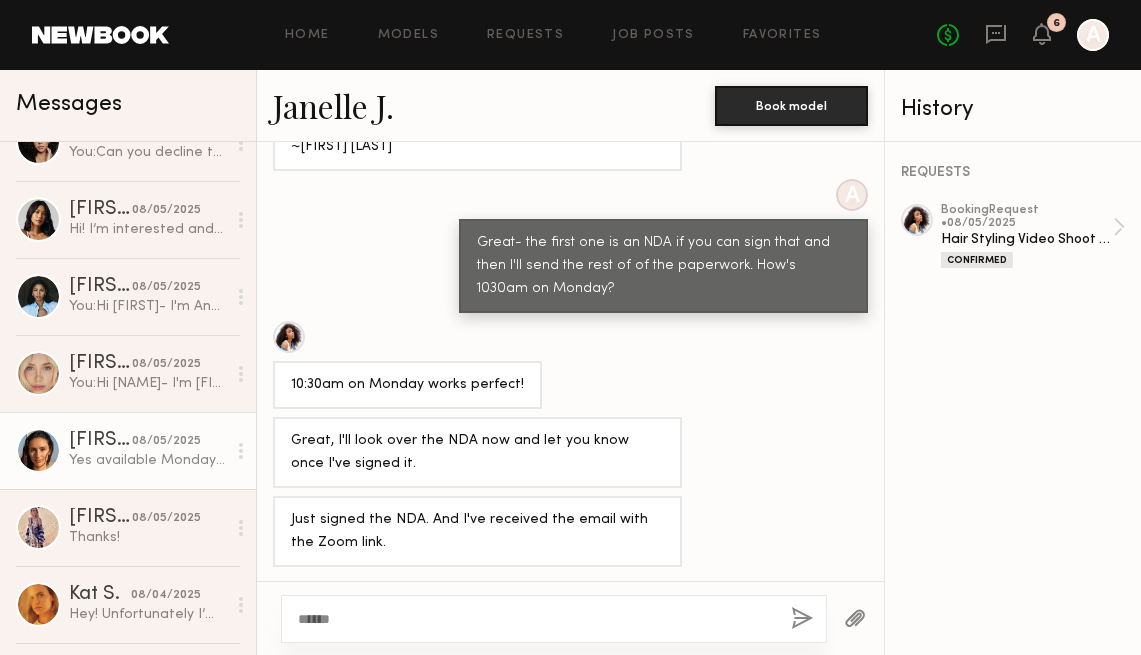 click on "Yes available Monday morning! 10 am or 11 am works best for me" 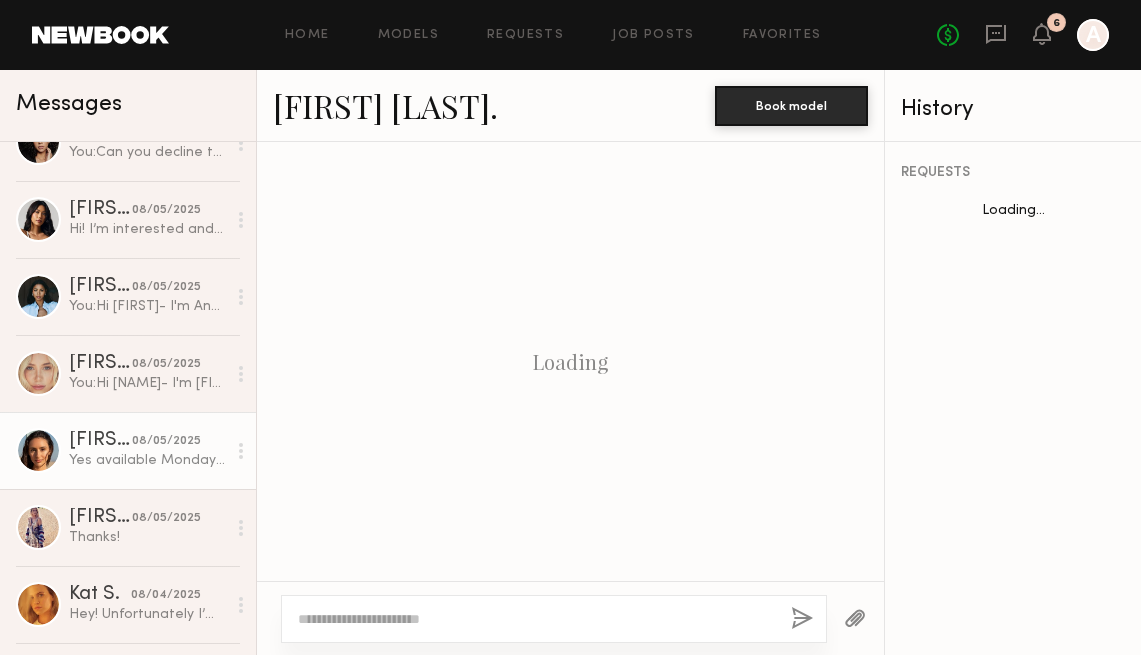 scroll, scrollTop: 1085, scrollLeft: 0, axis: vertical 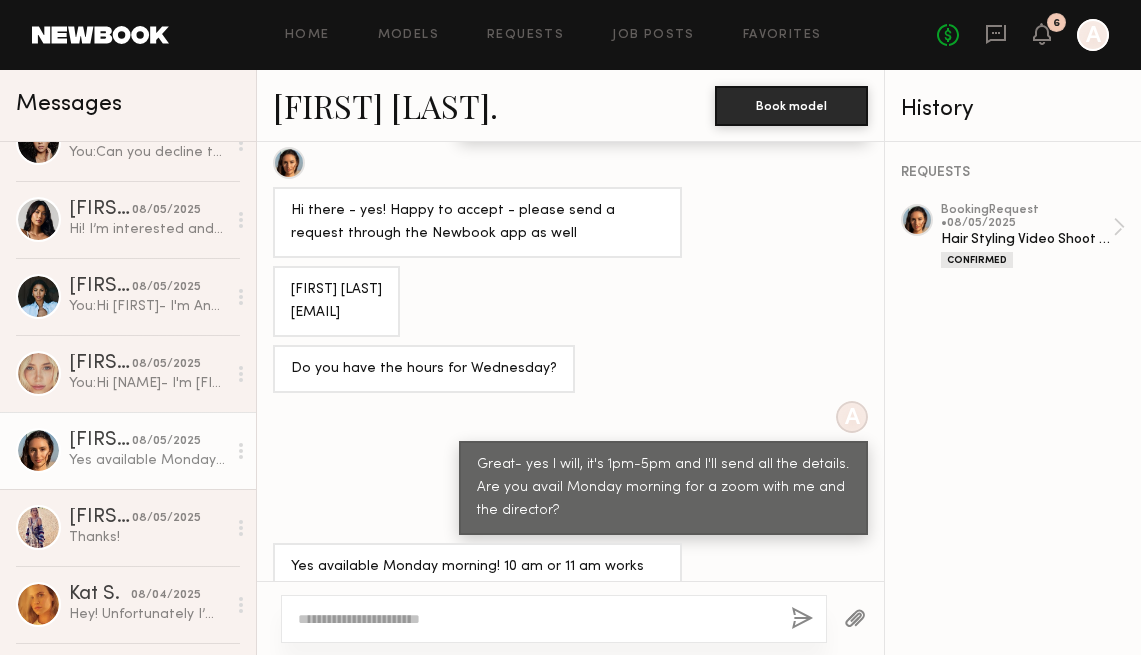 click 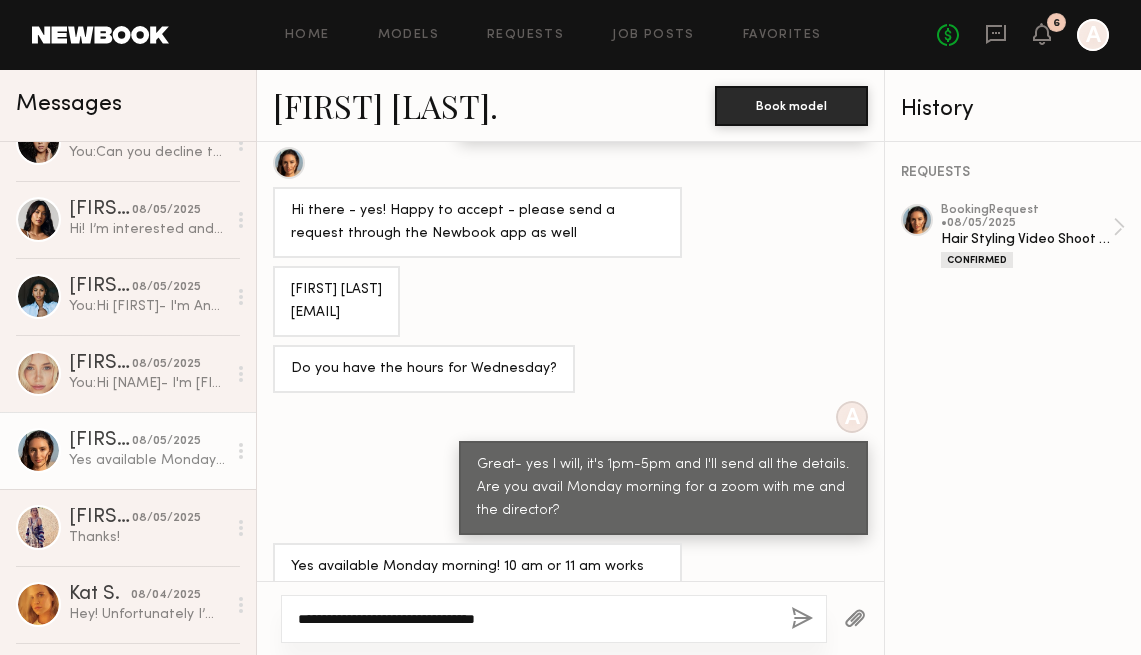 type on "**********" 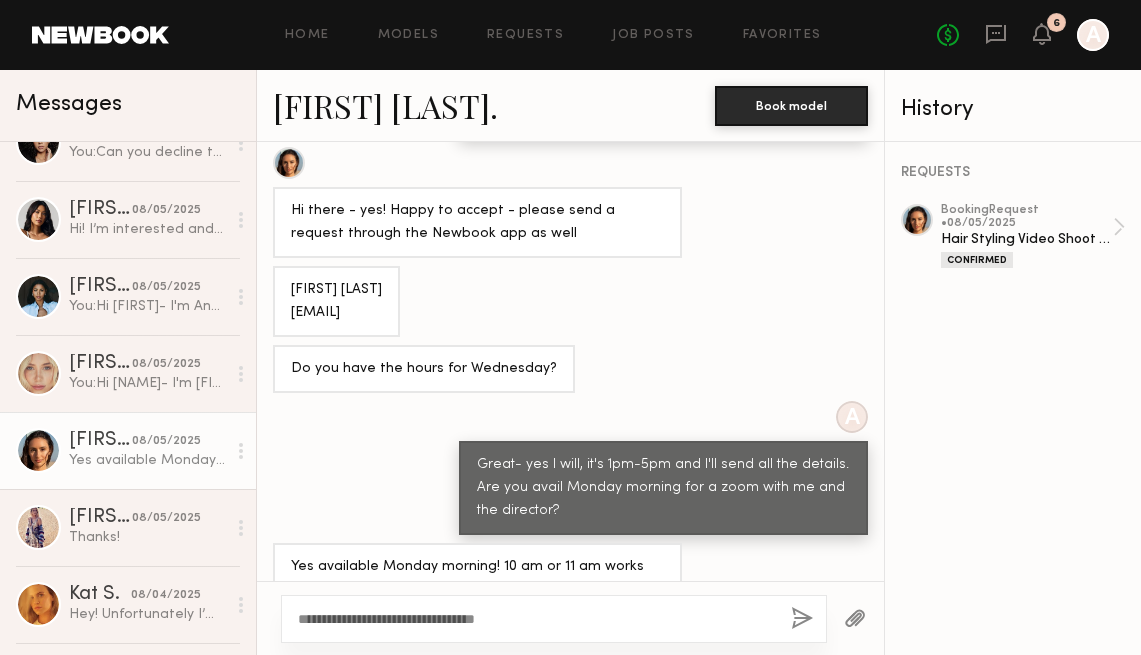 click on "**********" 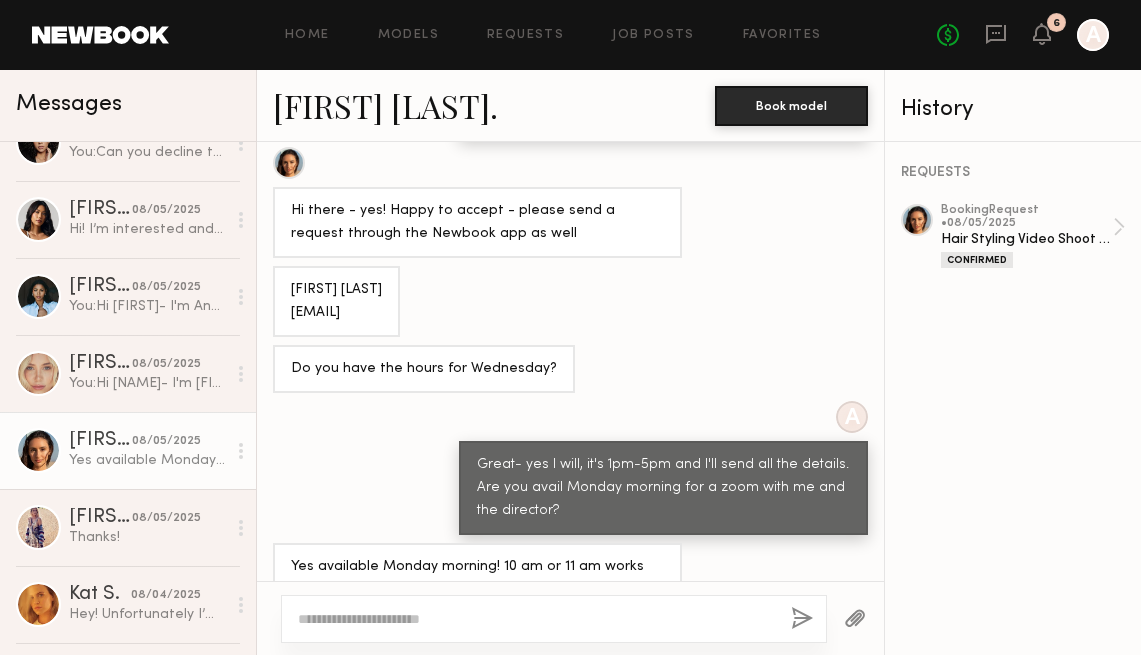 scroll, scrollTop: 1485, scrollLeft: 0, axis: vertical 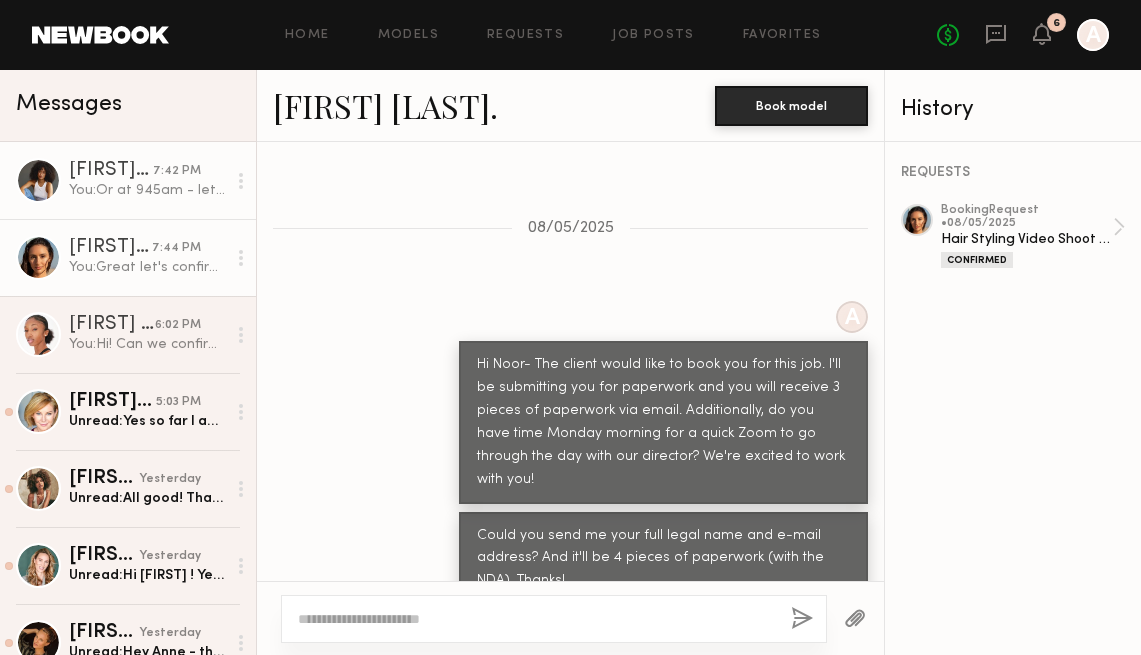 click on "[FIRST] [LAST] [TIME] You:  Or at 945am - let me know!" 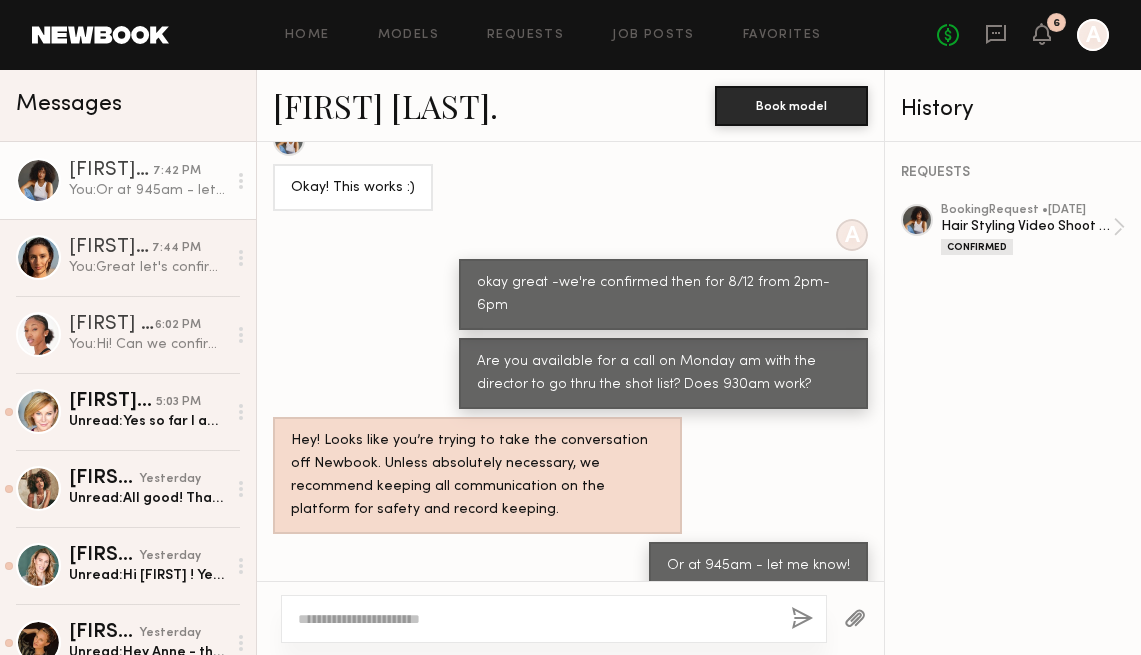 scroll, scrollTop: 0, scrollLeft: 0, axis: both 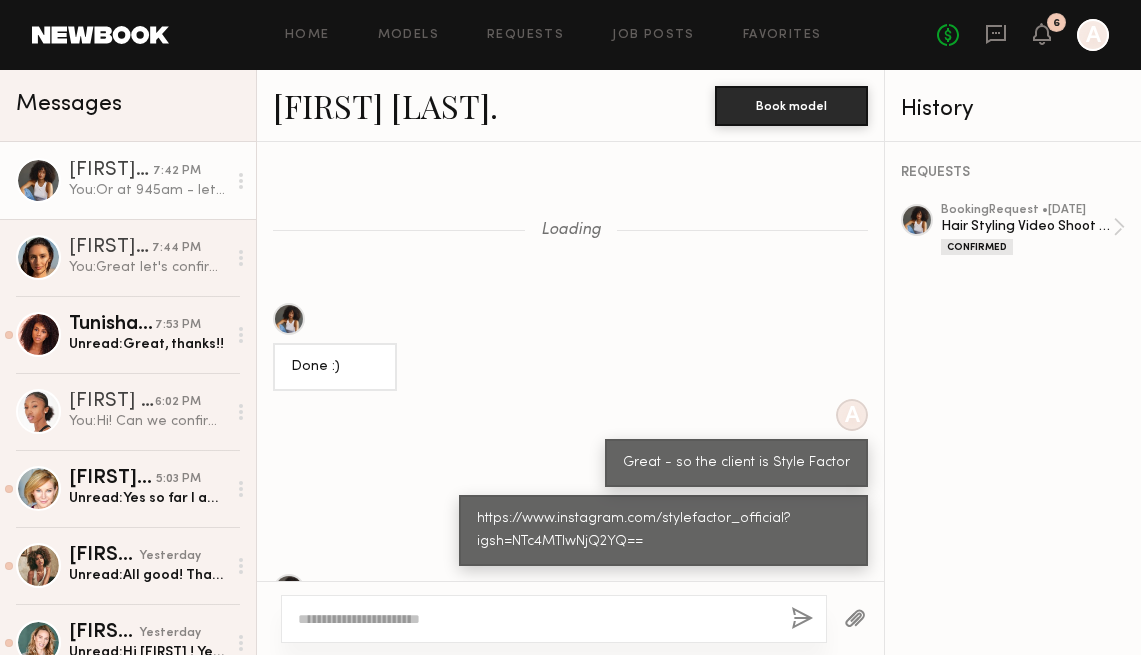 click on "A Great - so the client is Style Factor" 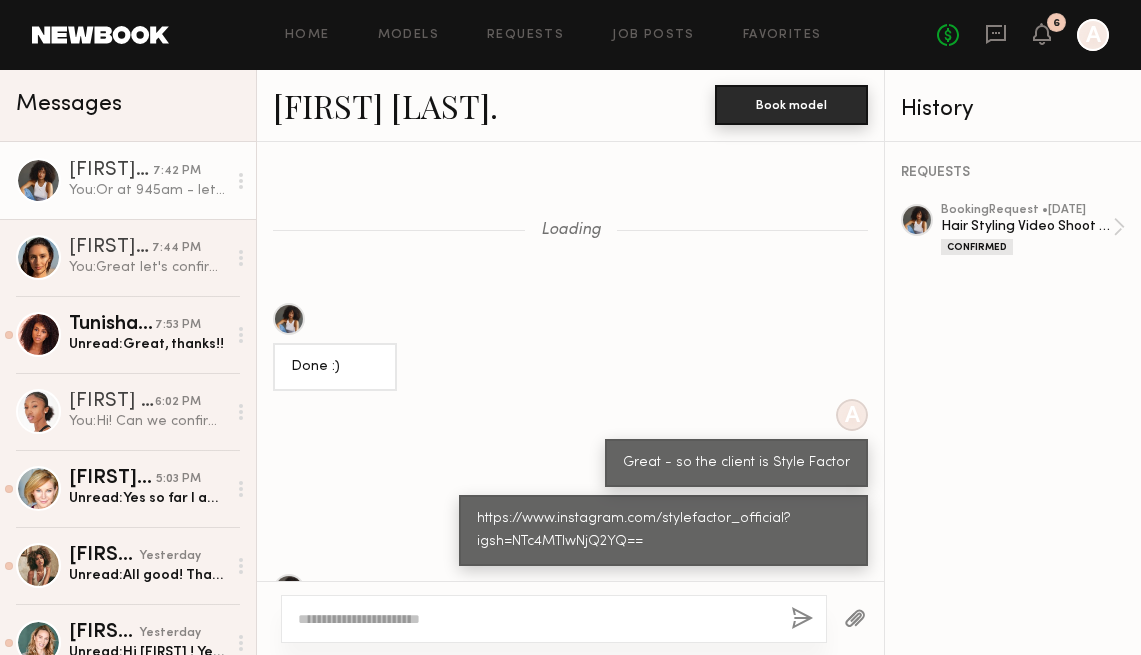 click on "Book model" 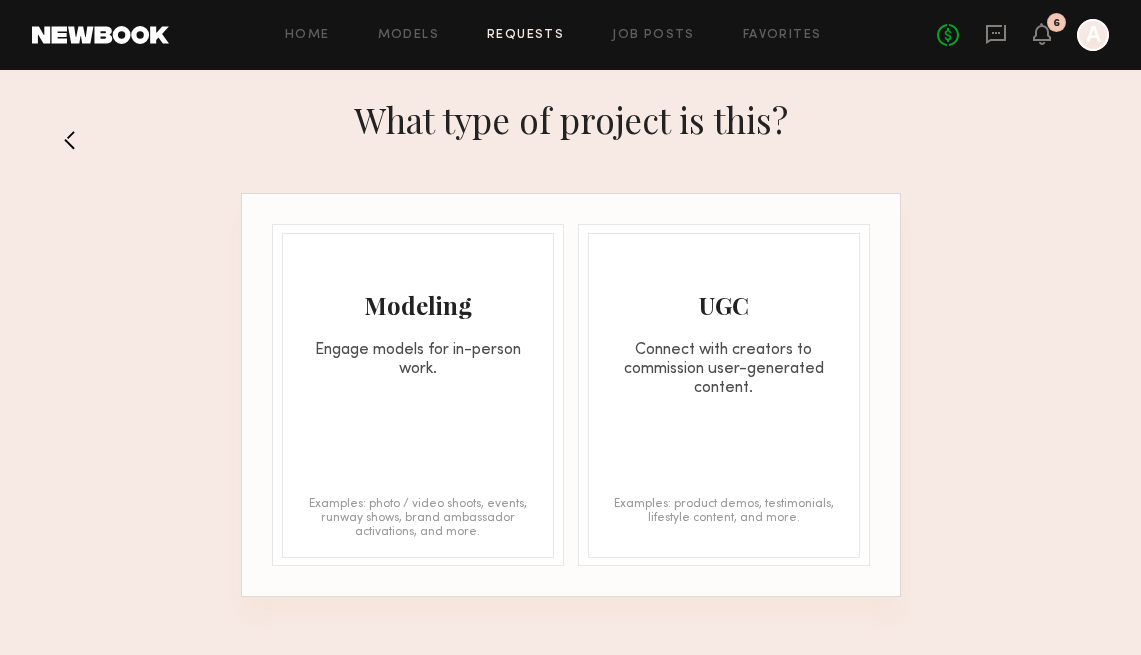 click on "Modeling" 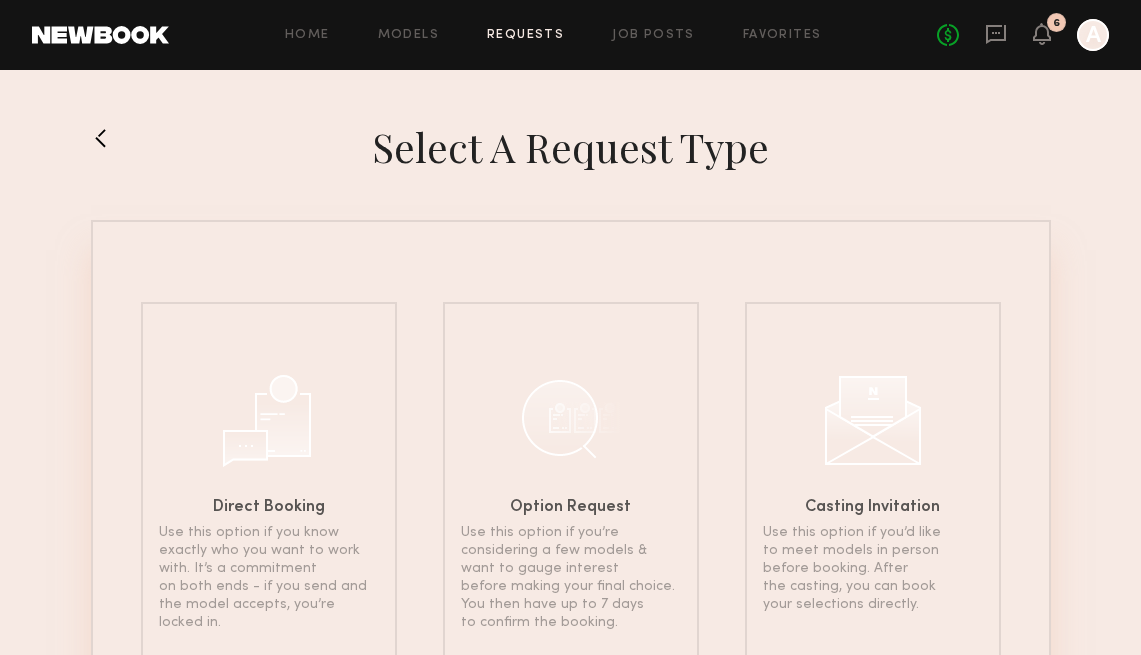 click 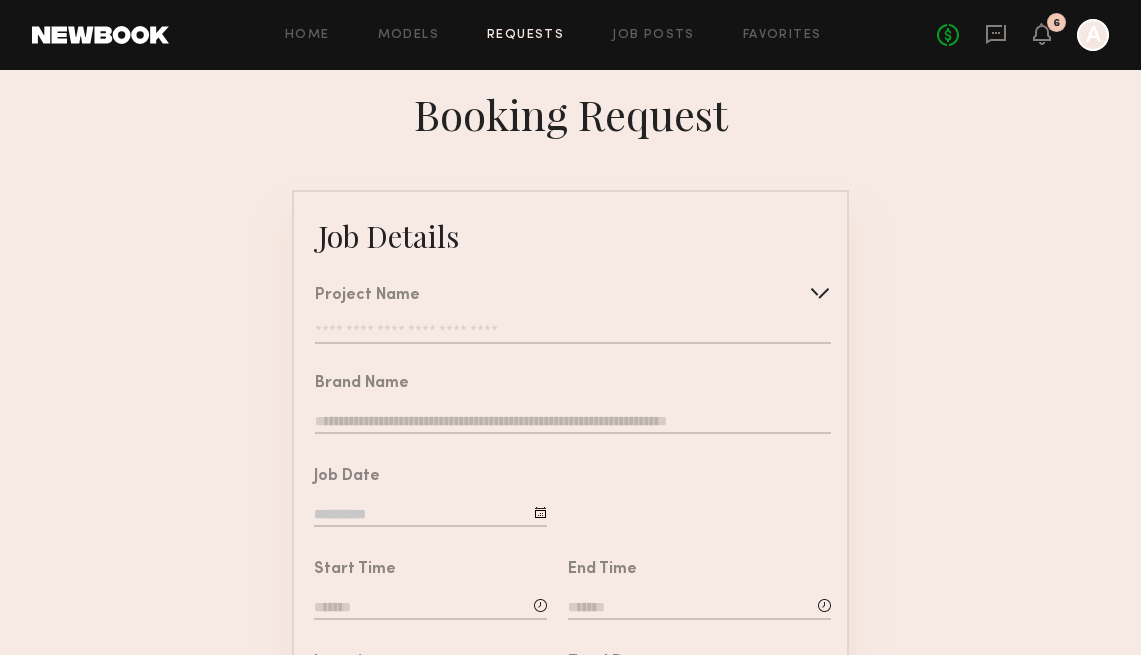 click on "Project Name   Create   Use recent modeling project  Social media modeling [DATE]  Hair Styling Video Shoot [DATE]  Hair Styling Video Shoot [DATE]  Hand Modeling [DATE]  Hand Modeling [DATE]  Hand Modeling [DATE]  Hair Modeling [DATE]" 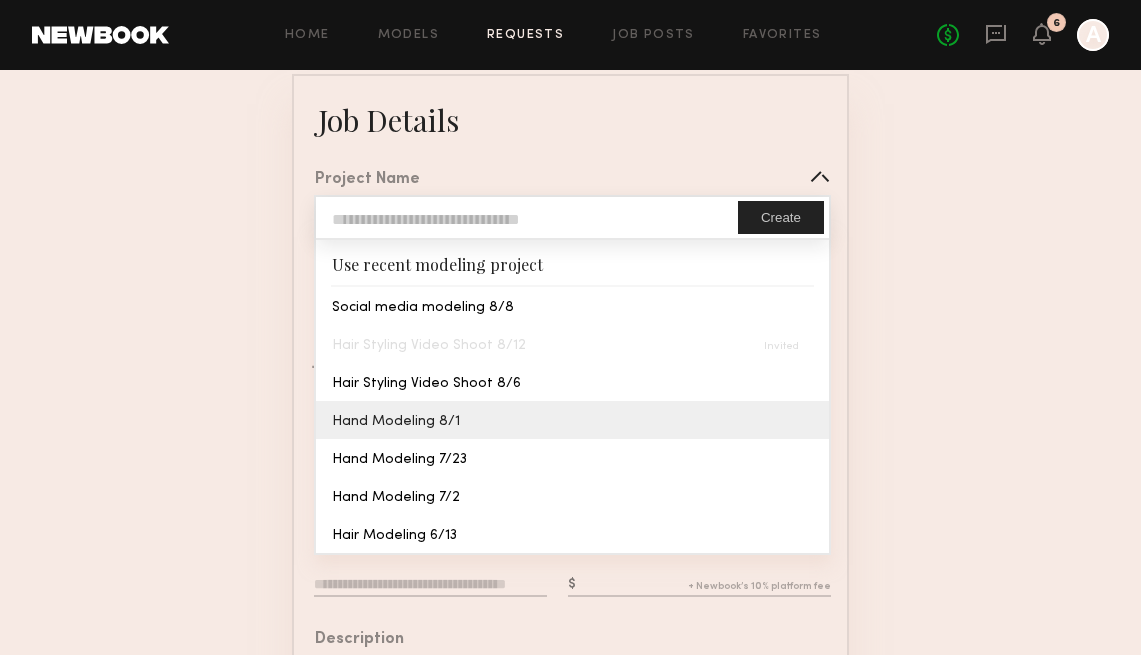scroll, scrollTop: 121, scrollLeft: 0, axis: vertical 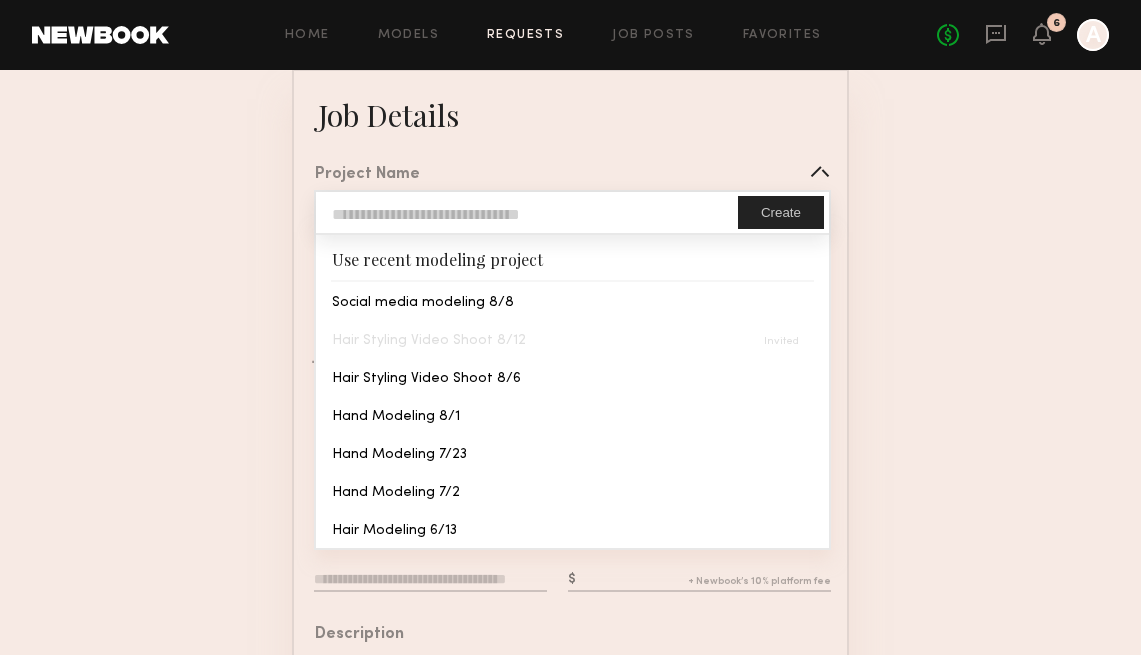 click 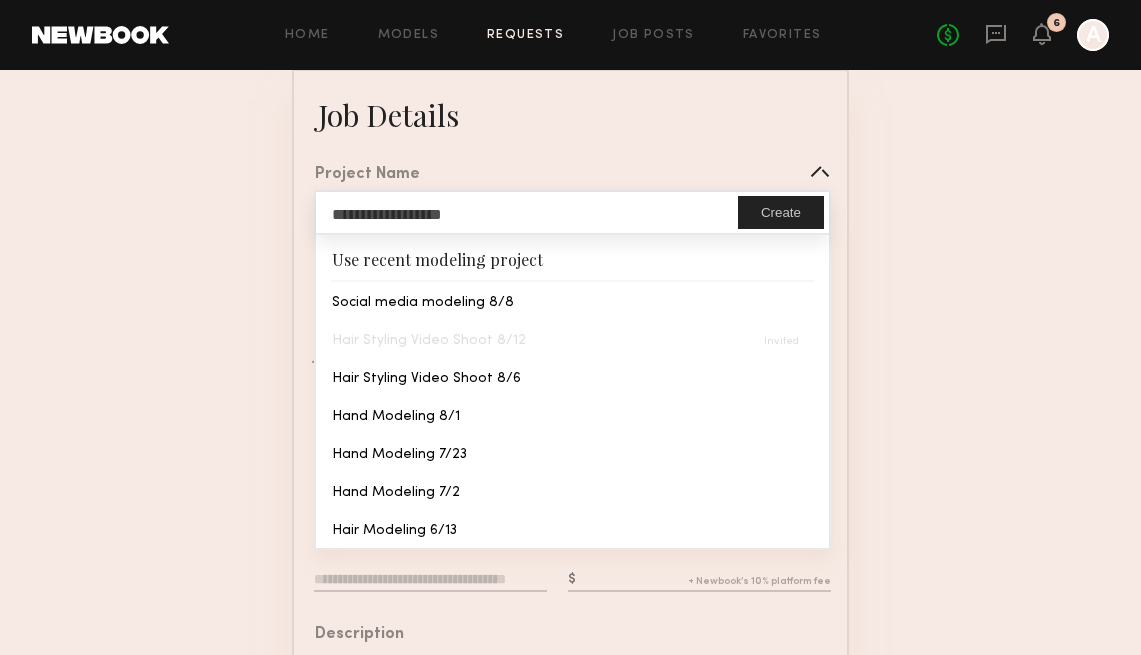 type on "**********" 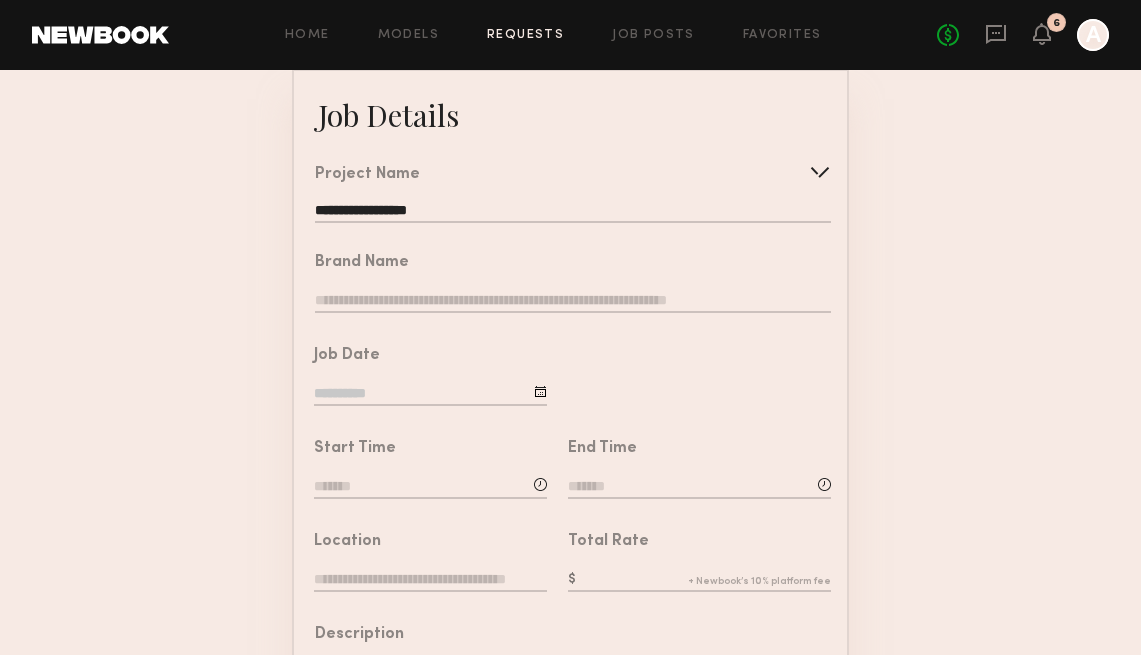 click 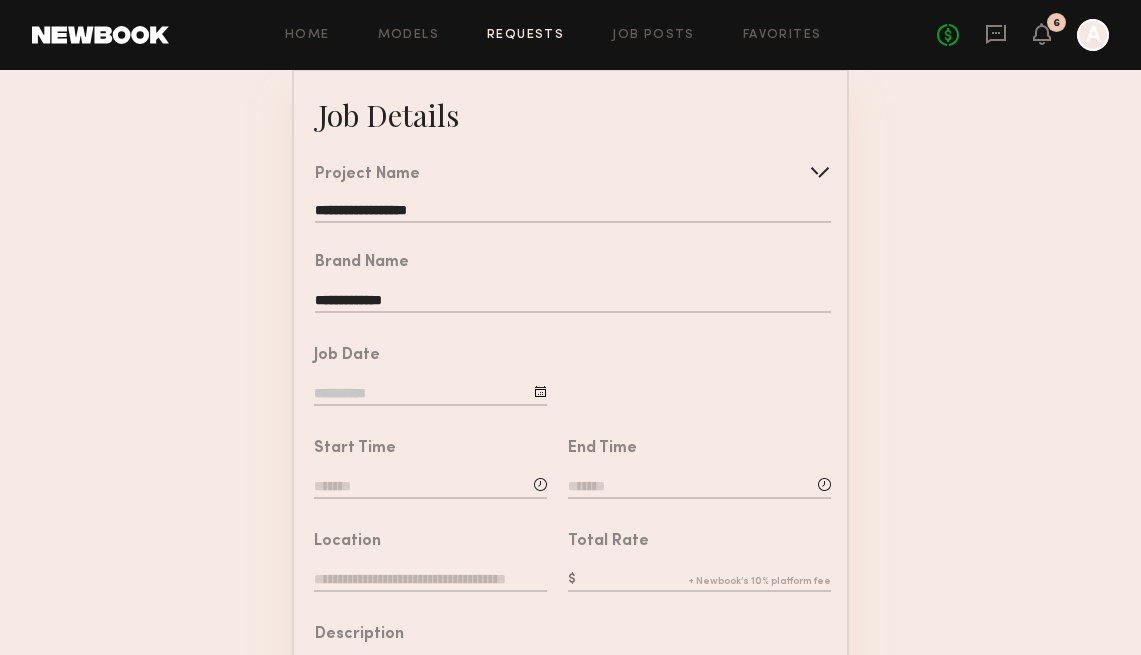 type on "**********" 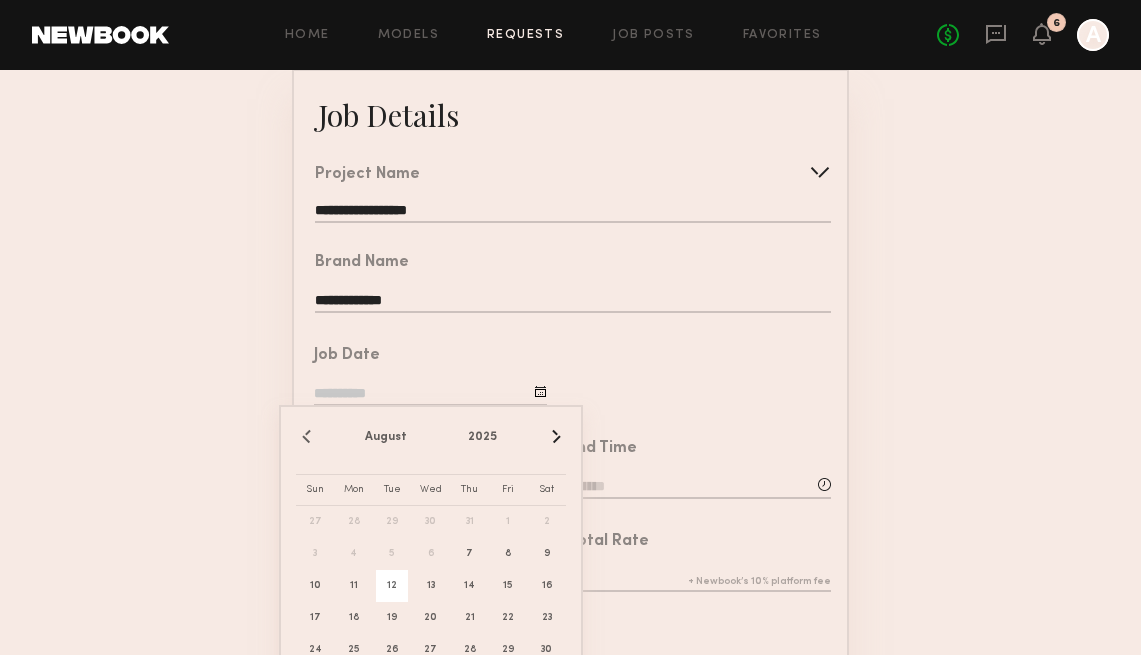 click on "12" 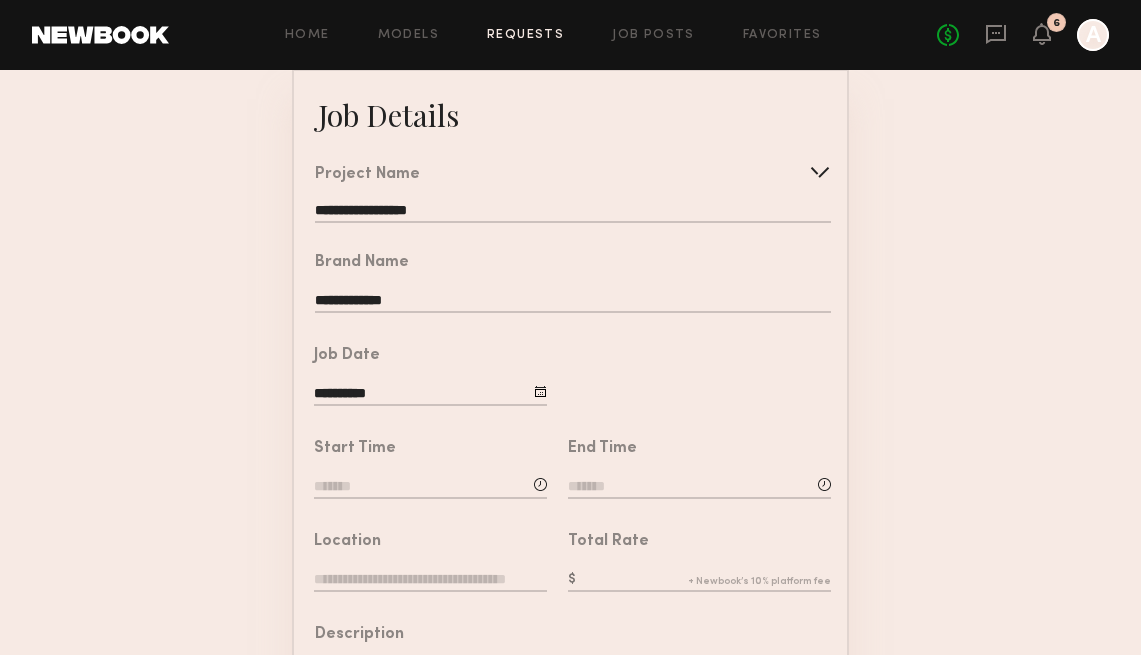 click 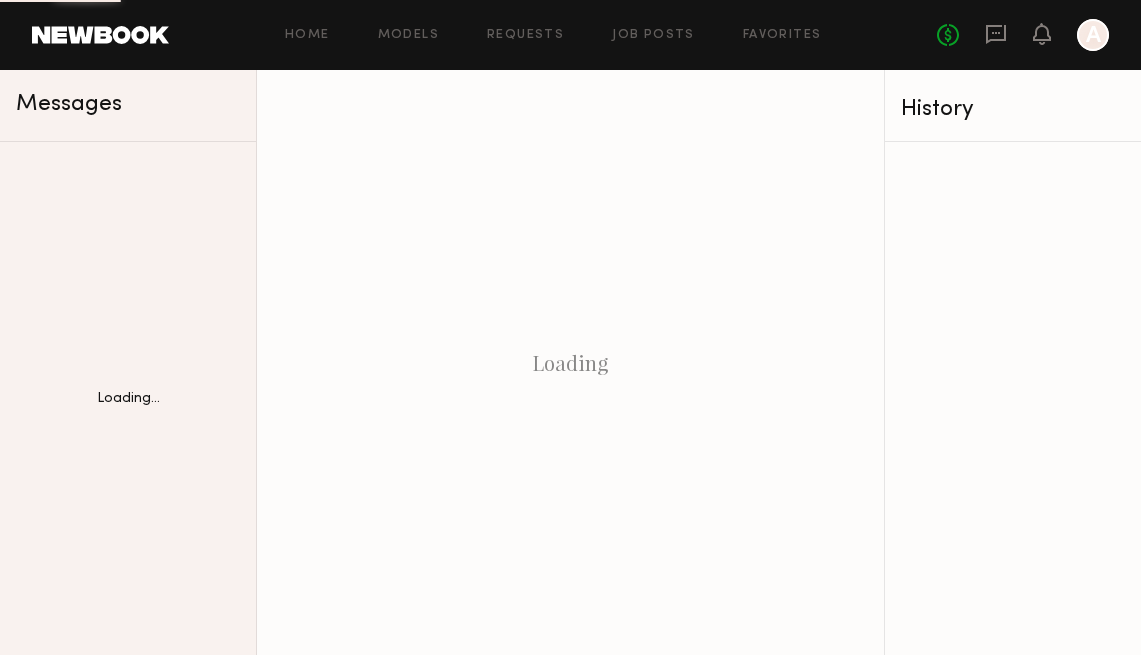 scroll, scrollTop: 0, scrollLeft: 0, axis: both 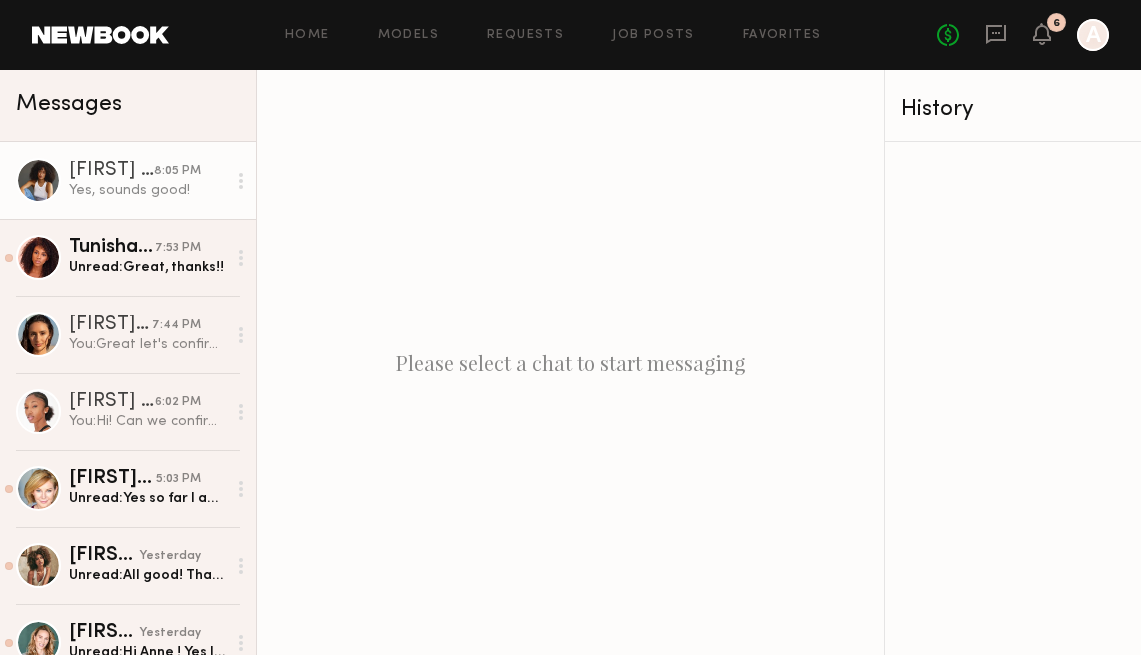 click on "Yes, sounds good!" 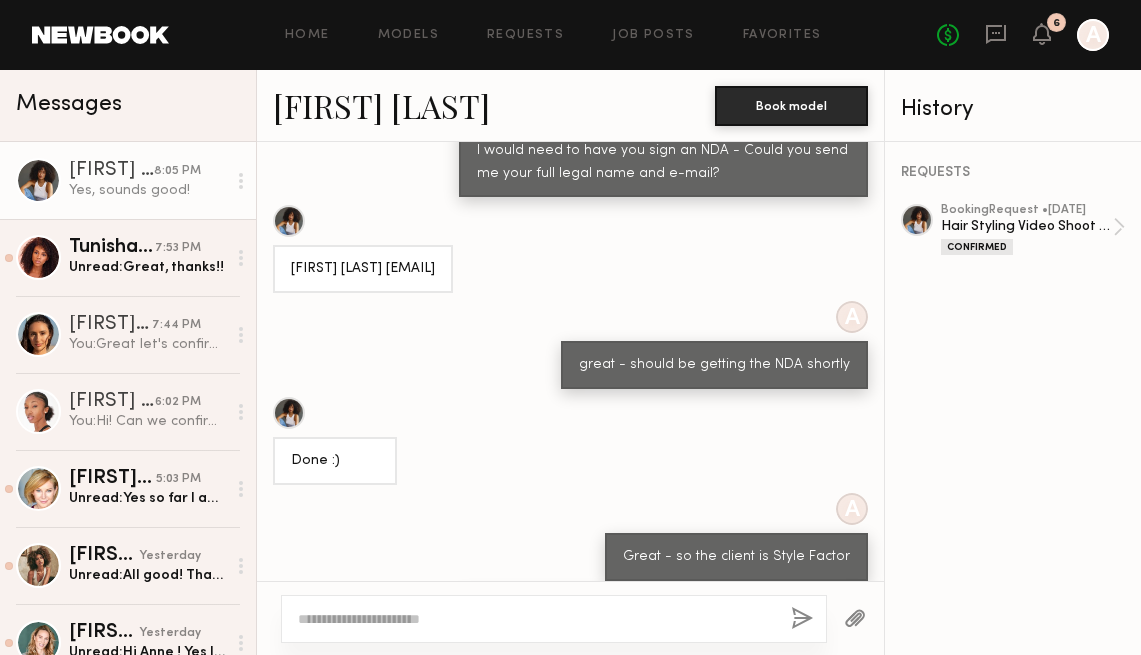 scroll, scrollTop: 2846, scrollLeft: 0, axis: vertical 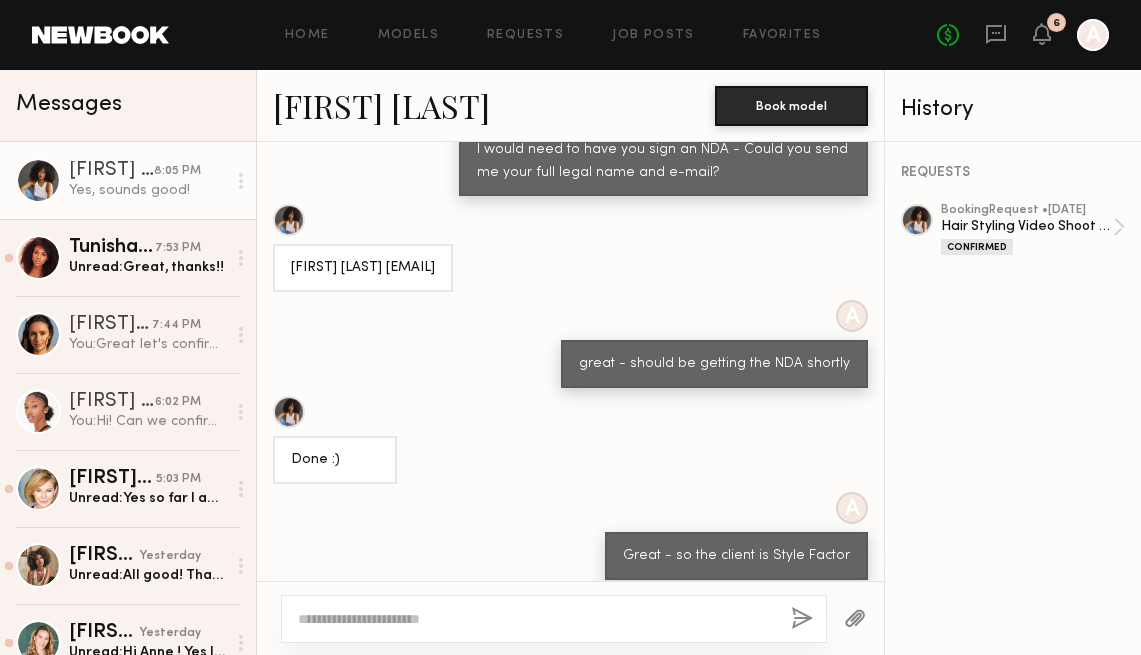 drag, startPoint x: 525, startPoint y: 269, endPoint x: 370, endPoint y: 270, distance: 155.00322 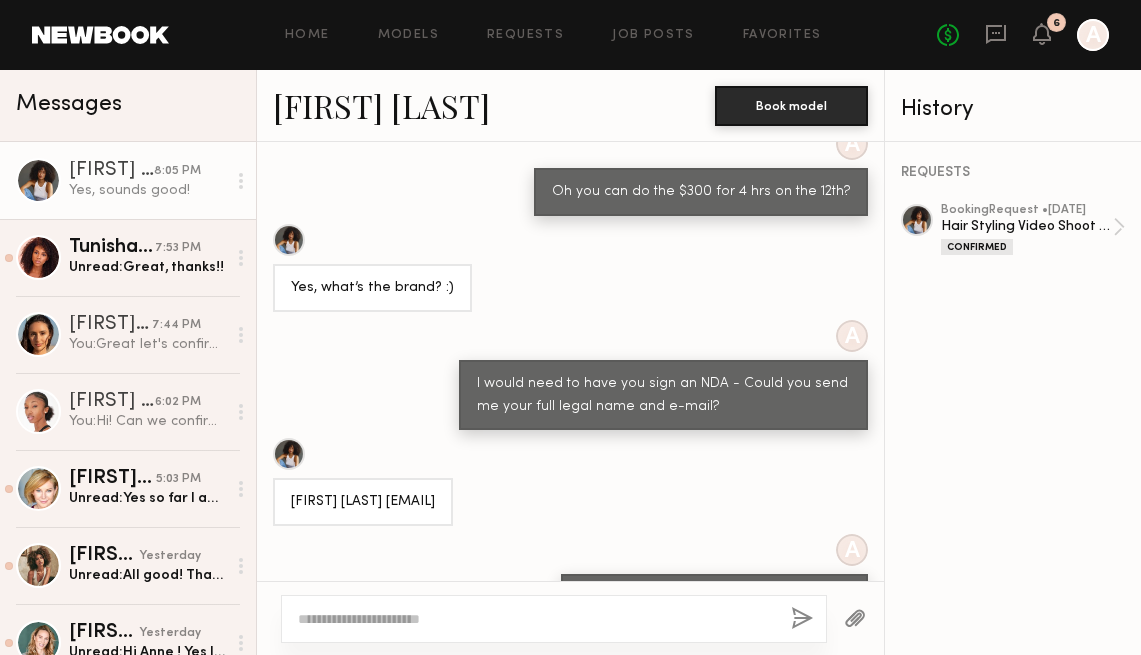 scroll, scrollTop: 2599, scrollLeft: 0, axis: vertical 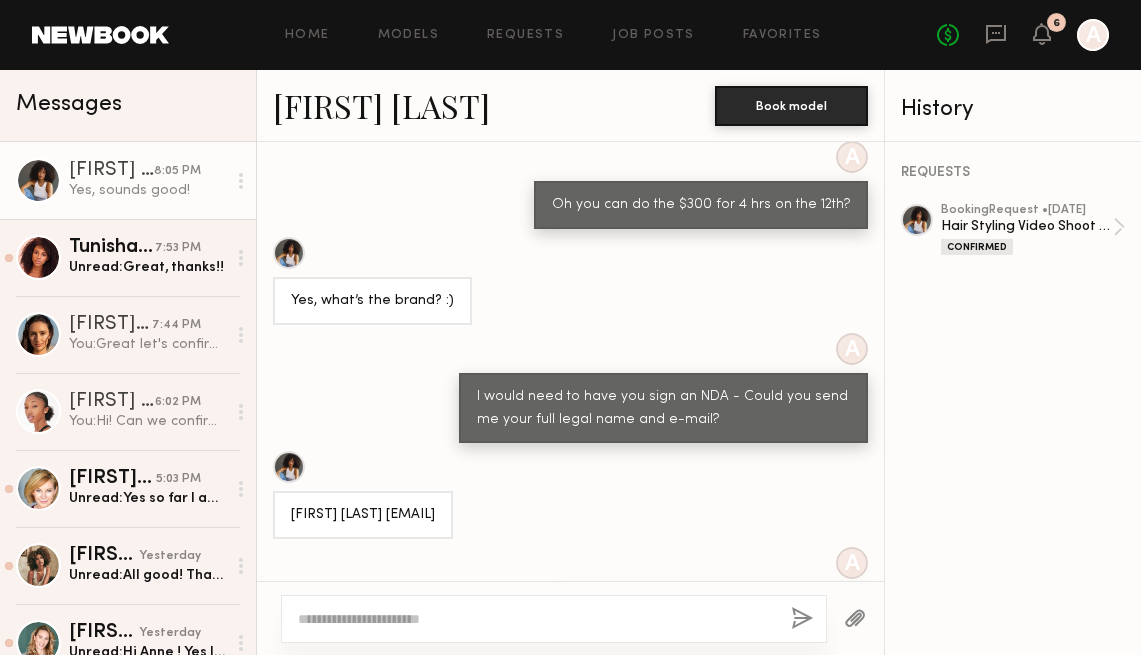 click on "[FIRST] [LAST]" 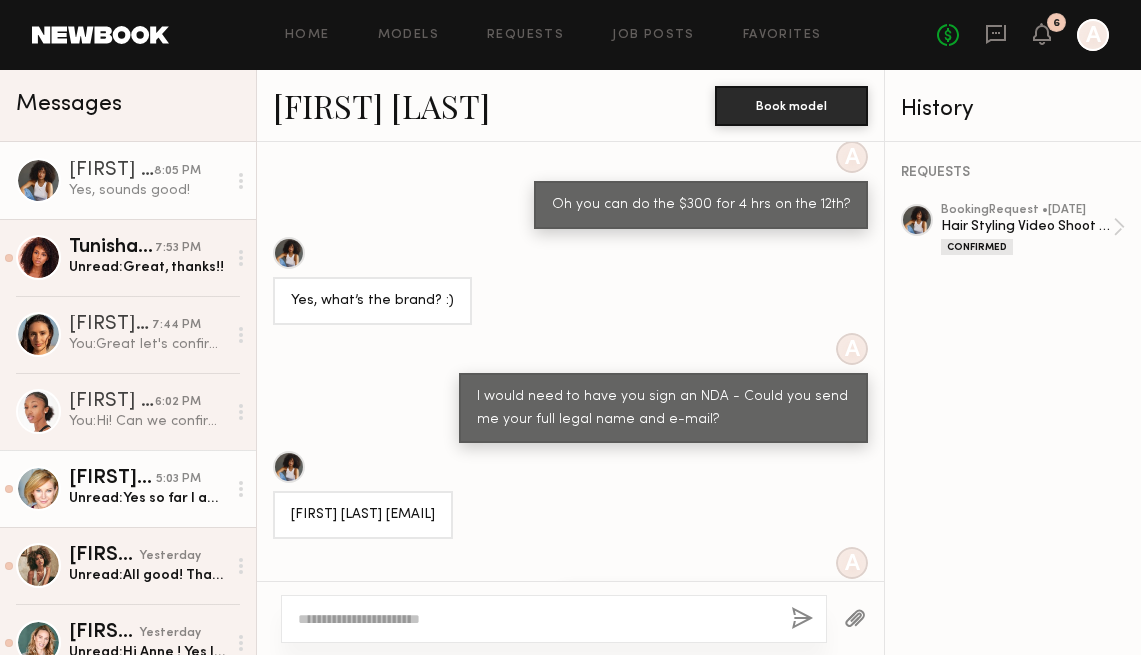 click on "Unread:  Yes so far I am.   Let me know." 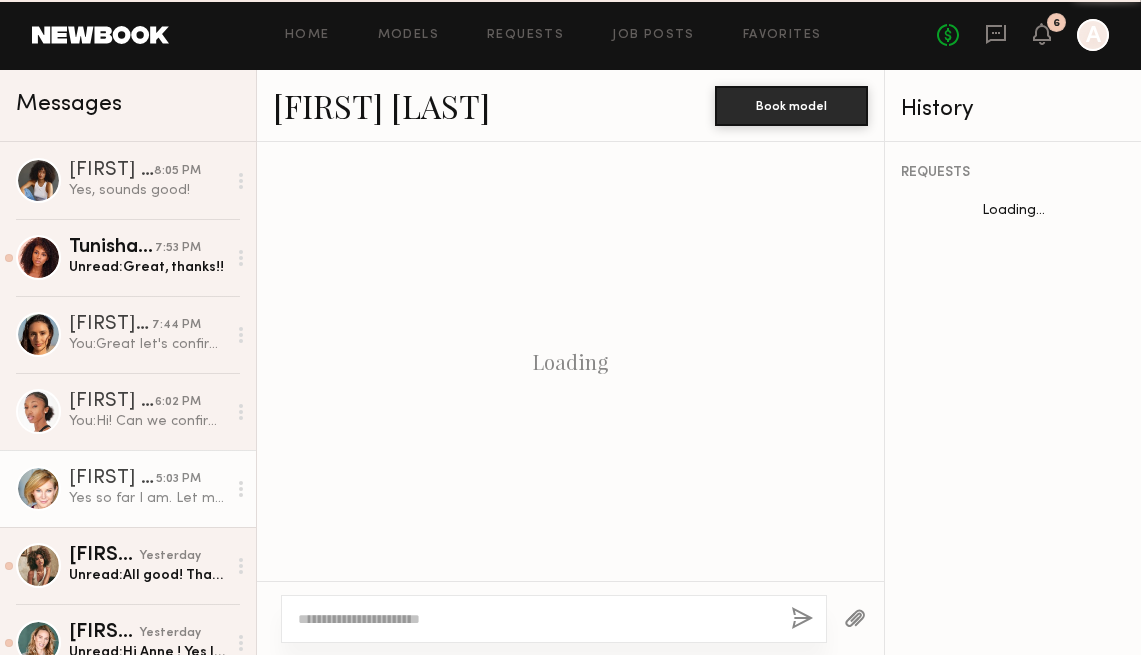 scroll, scrollTop: 780, scrollLeft: 0, axis: vertical 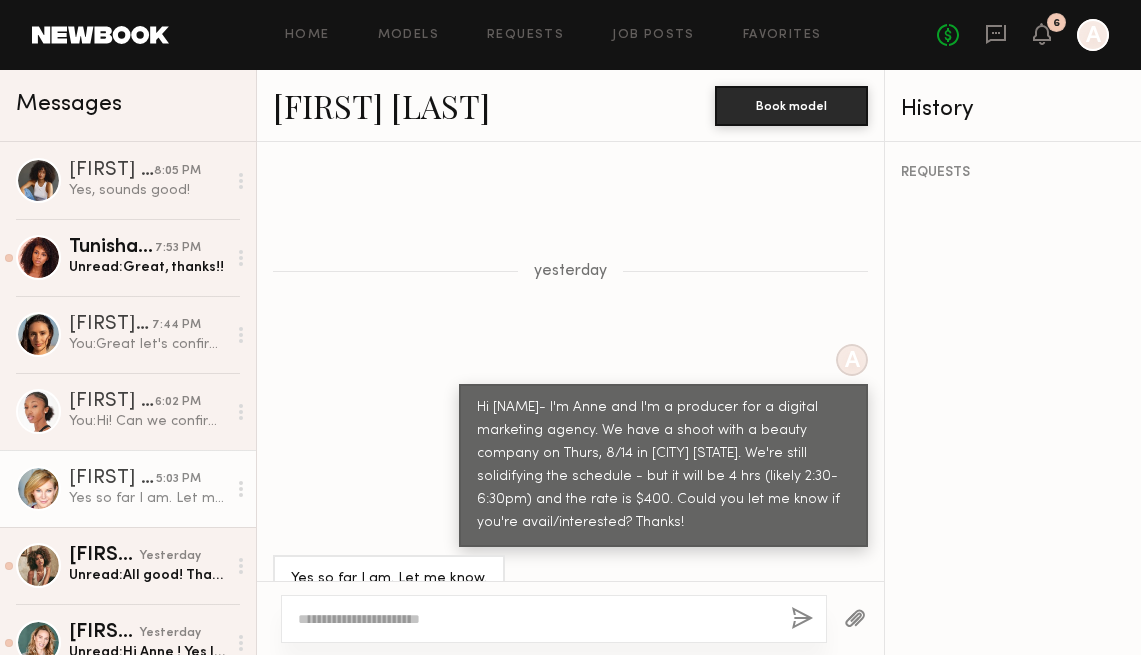 click on "[FIRST] [LAST]" 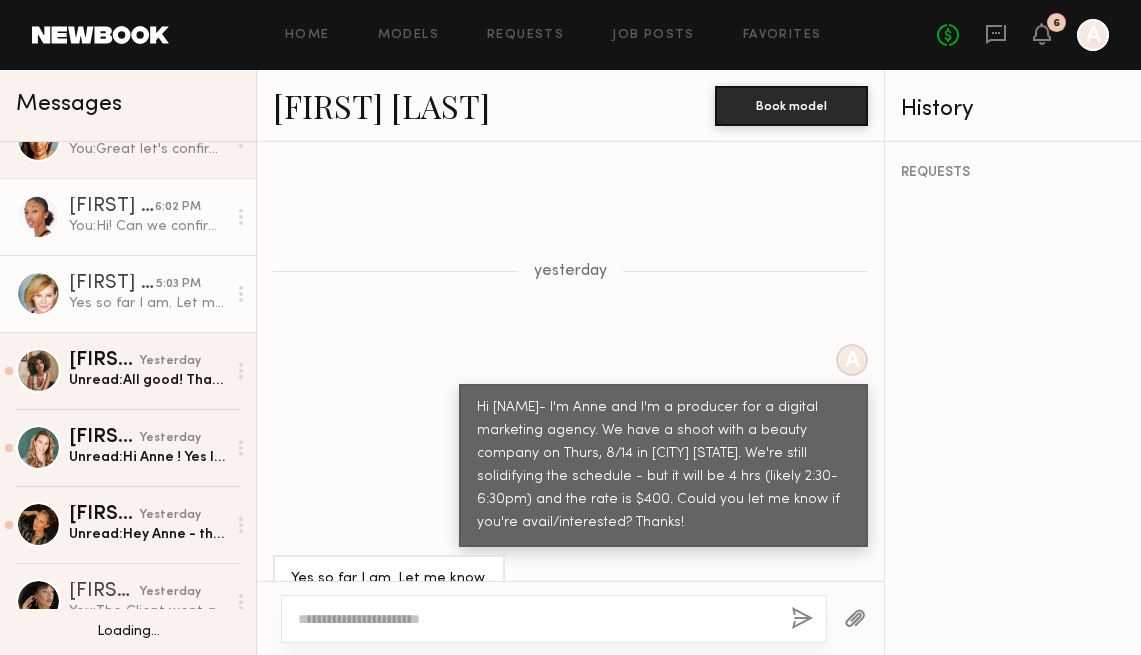 scroll, scrollTop: 198, scrollLeft: 0, axis: vertical 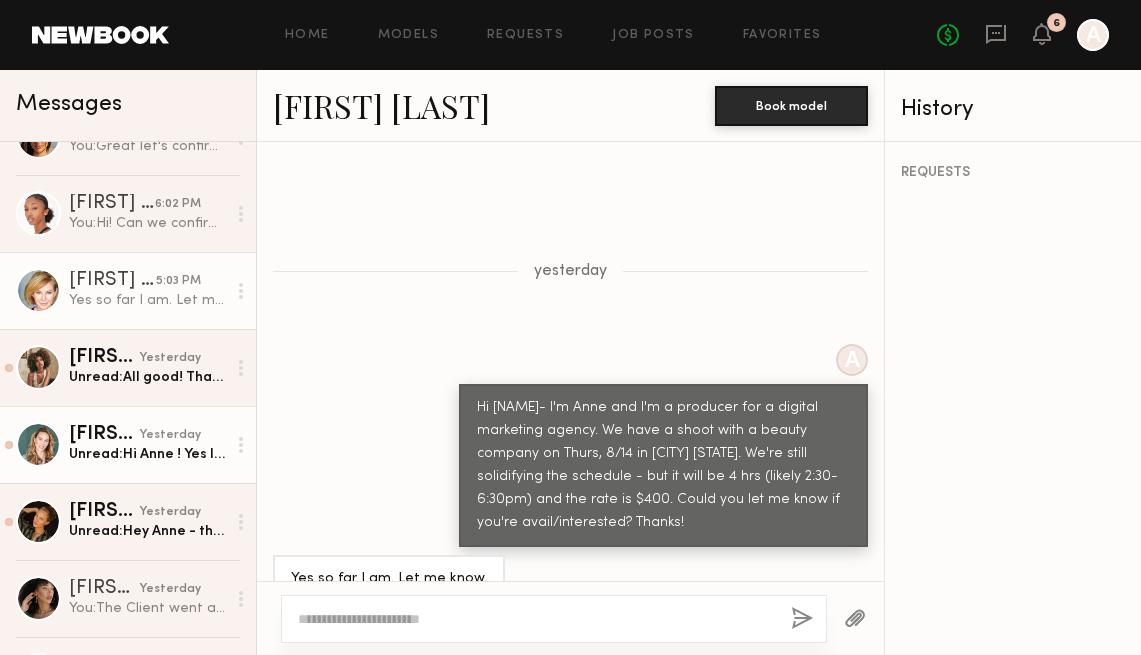 click on "Unread:  Hi Anne !
Yes I’m available
I could
do $500 rate at I’ll be coming from La so would cover some time and travel .
Thanks
[FIRST] !" 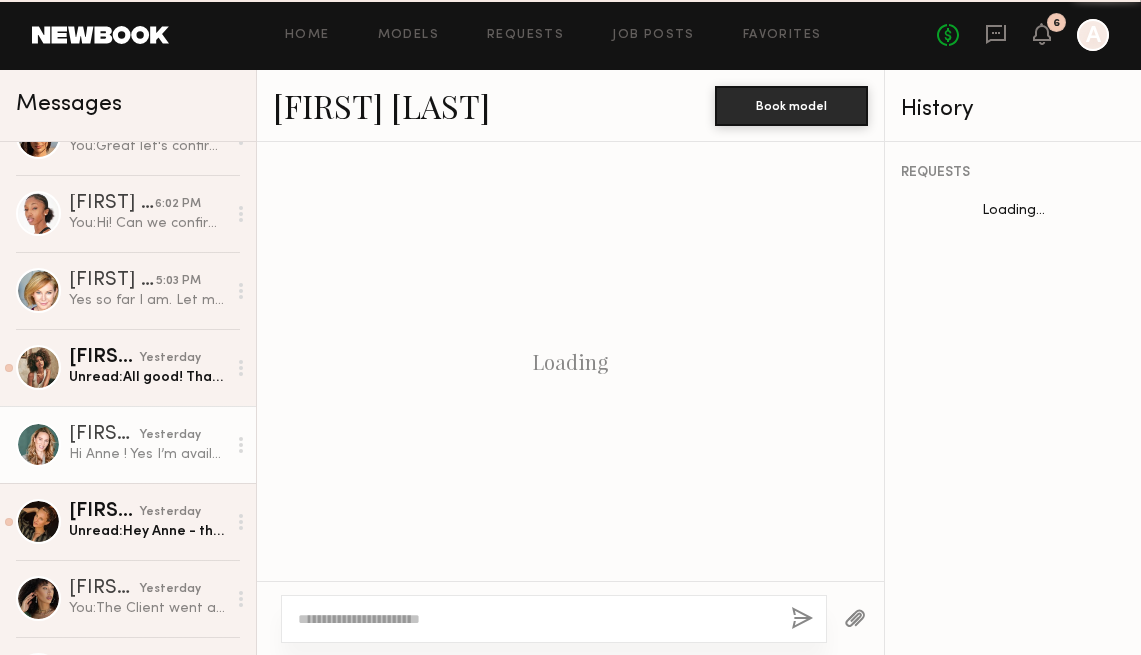 scroll, scrollTop: 918, scrollLeft: 0, axis: vertical 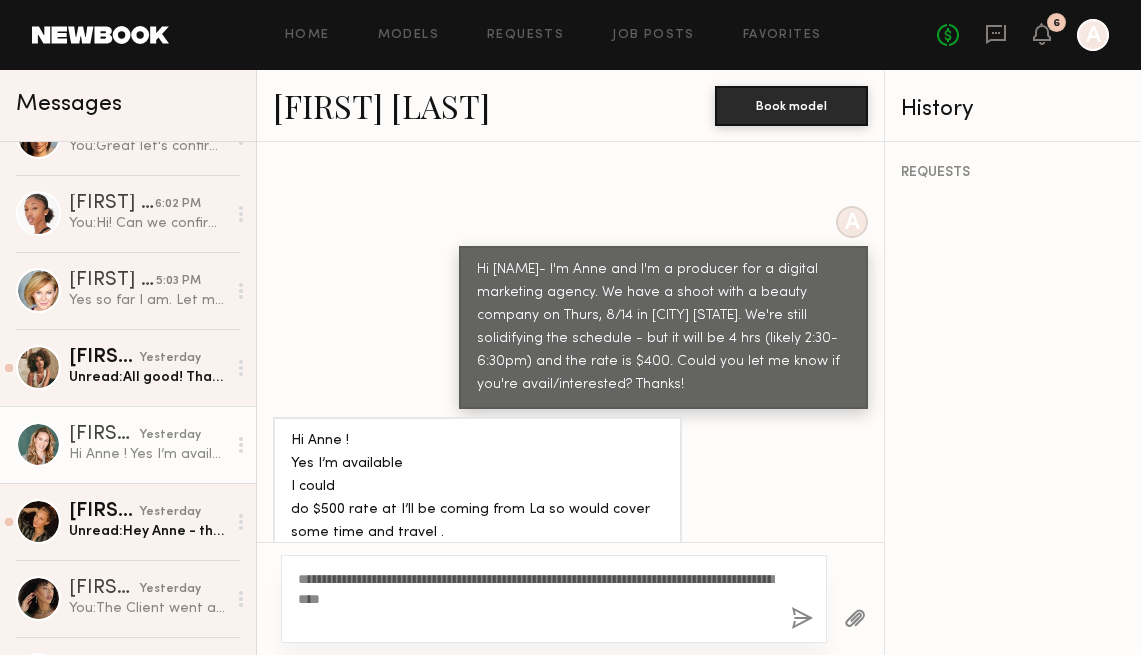 type on "**********" 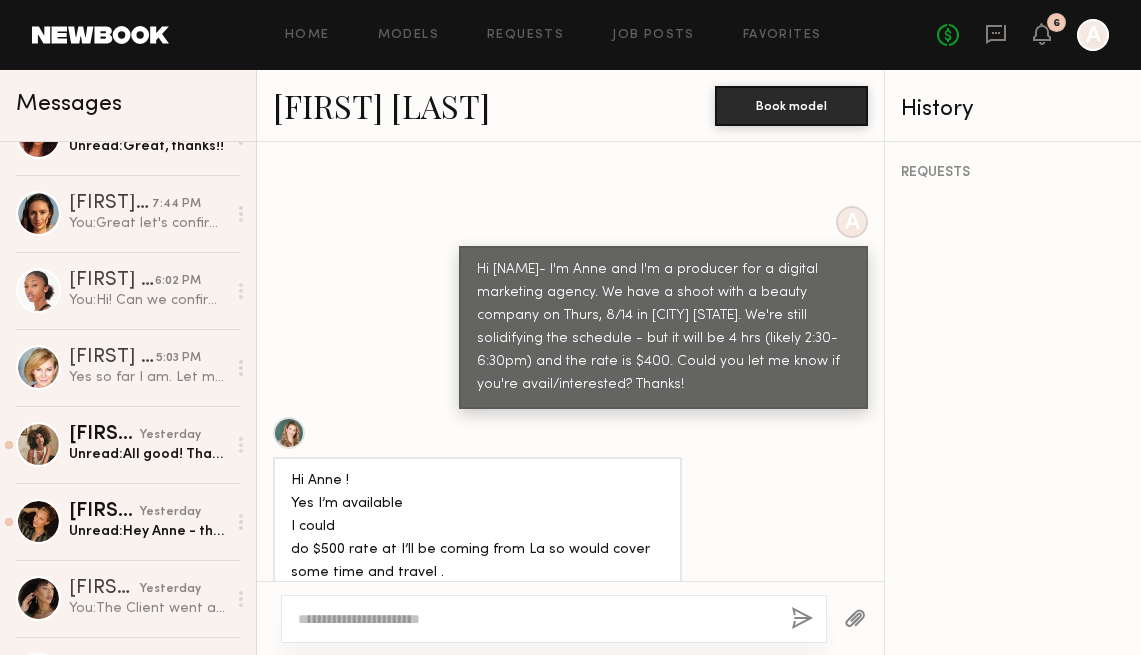 scroll, scrollTop: 1189, scrollLeft: 0, axis: vertical 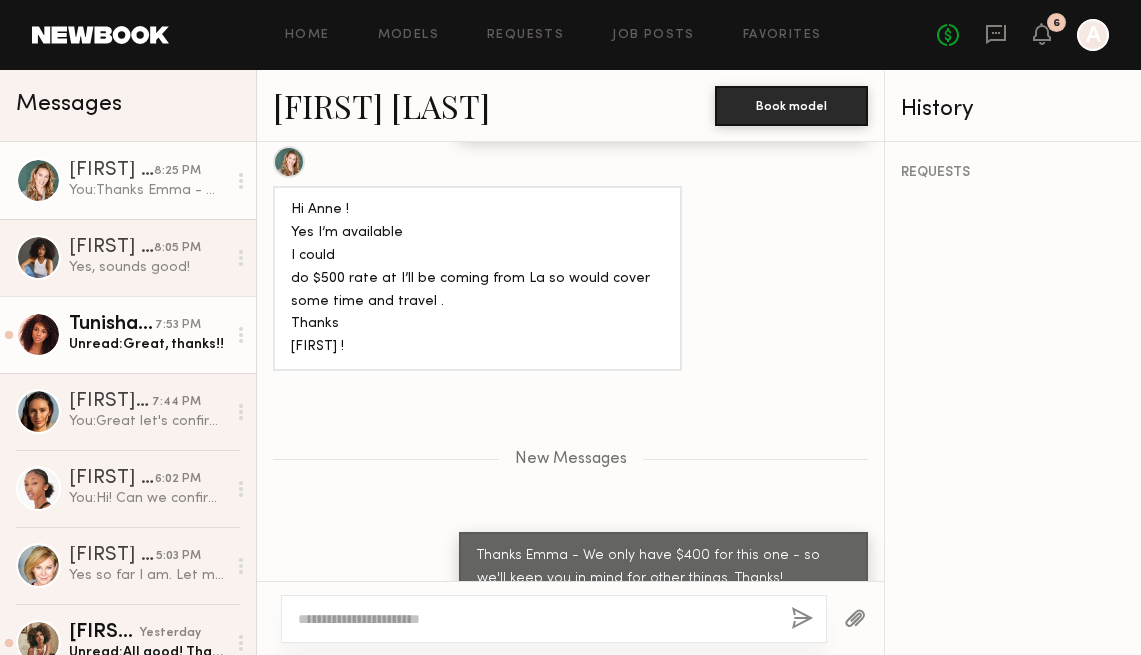 click on "[FIRST] [LAST] 7:53 PM Unread:  Great, thanks!!" 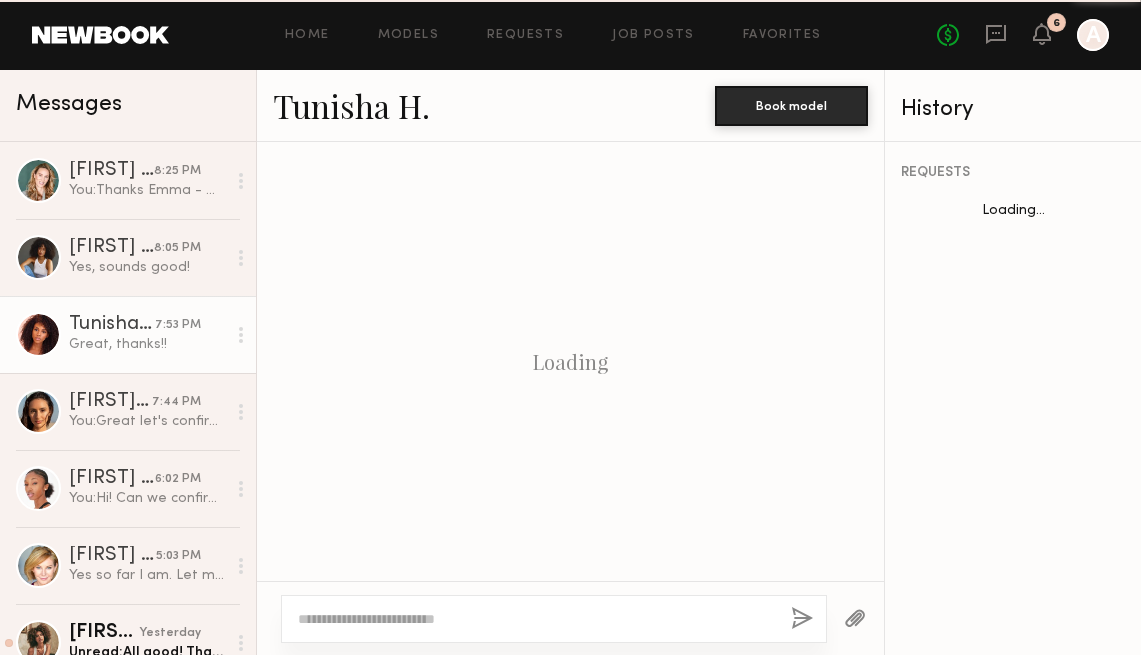scroll, scrollTop: 1652, scrollLeft: 0, axis: vertical 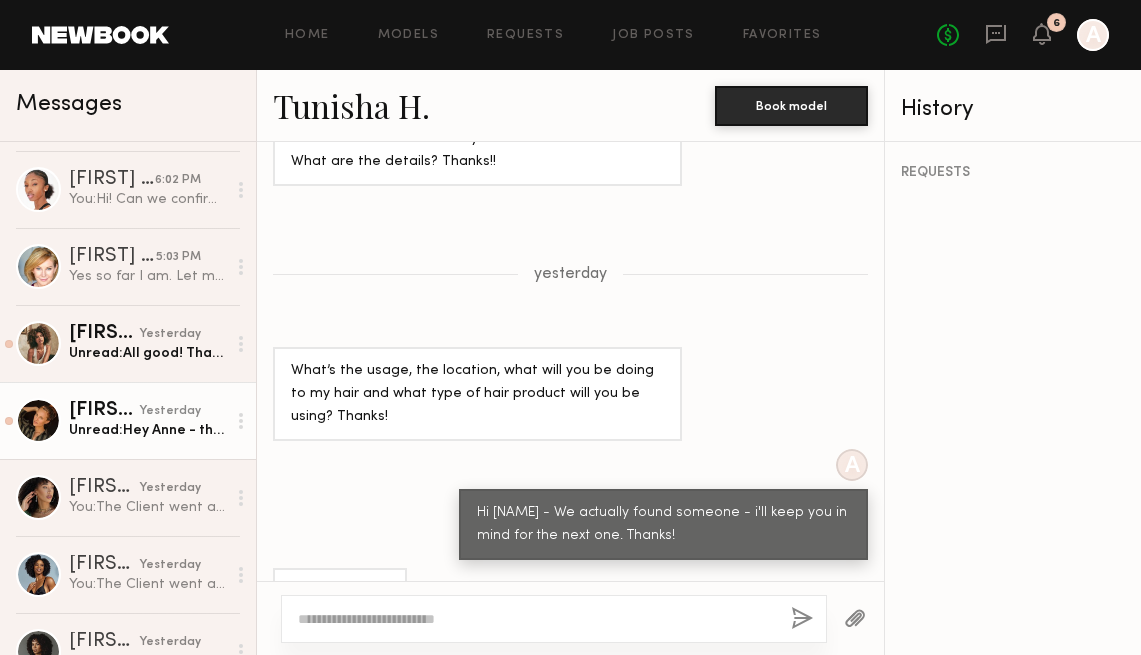 click on "Unread:  Hey Anne - thank you for reaching out. I am available and interested." 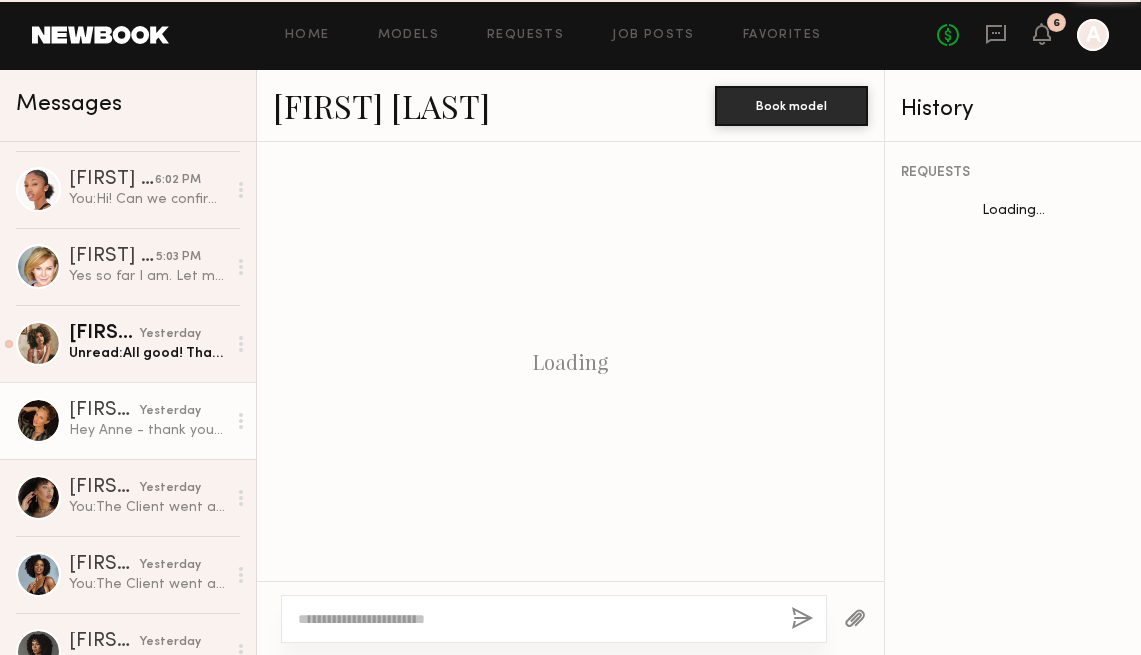 scroll, scrollTop: 803, scrollLeft: 0, axis: vertical 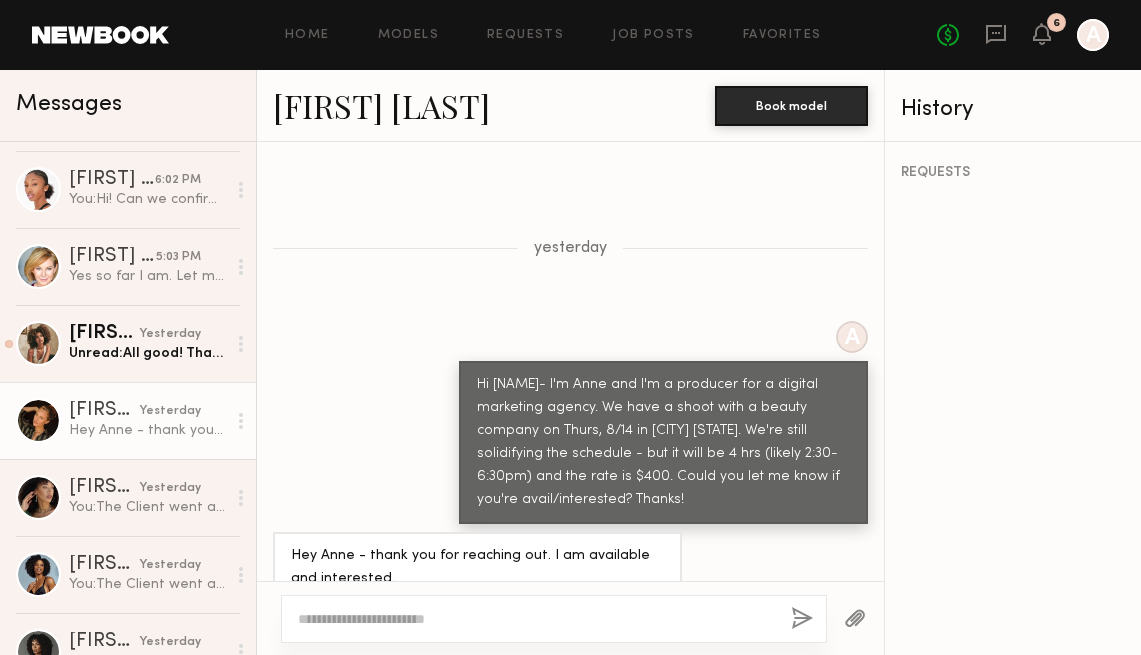 click on "[FIRST] [LAST]." 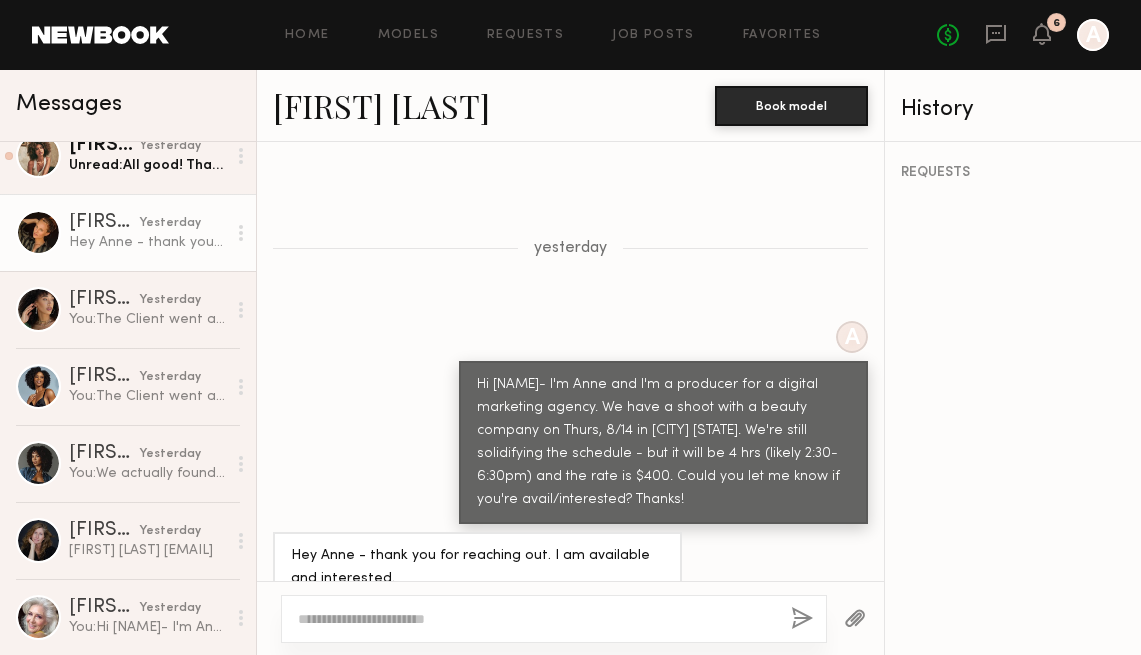 scroll, scrollTop: 482, scrollLeft: 0, axis: vertical 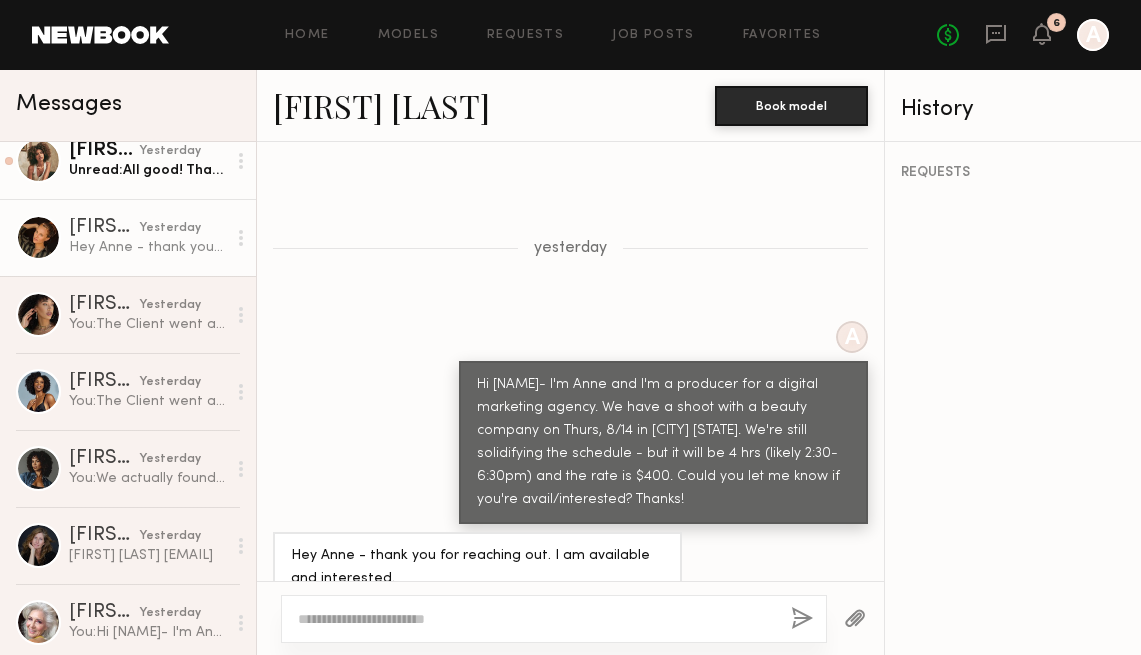 click on "Unread:  All good! Thanks for the update I appreciate it (:" 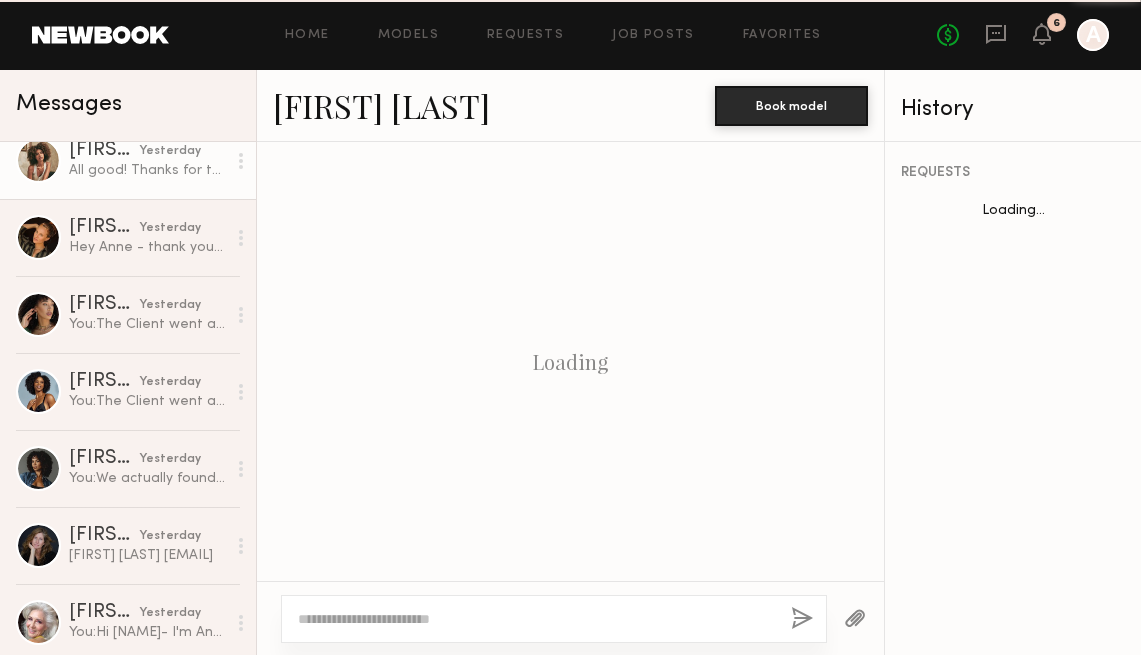 scroll, scrollTop: 704, scrollLeft: 0, axis: vertical 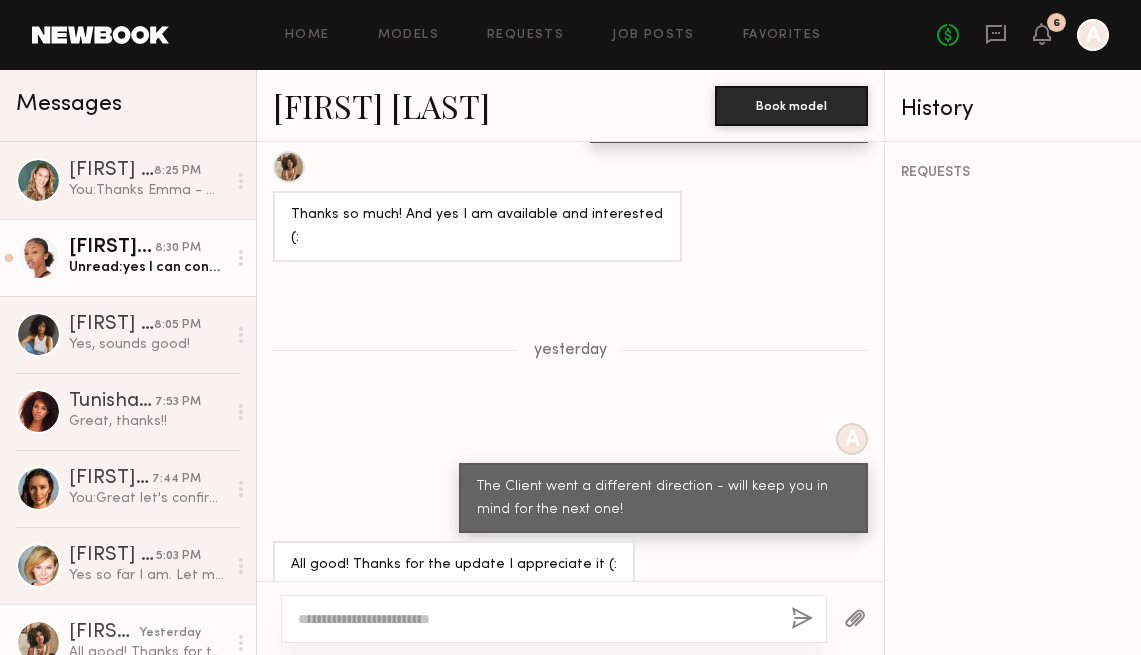 click on "Ericka T. 8:30 PM Unread:  yes I can confirm Monday at 10:45! My apologies, my app signed me out and I didn’t know so I didn’t see you alls previous message" 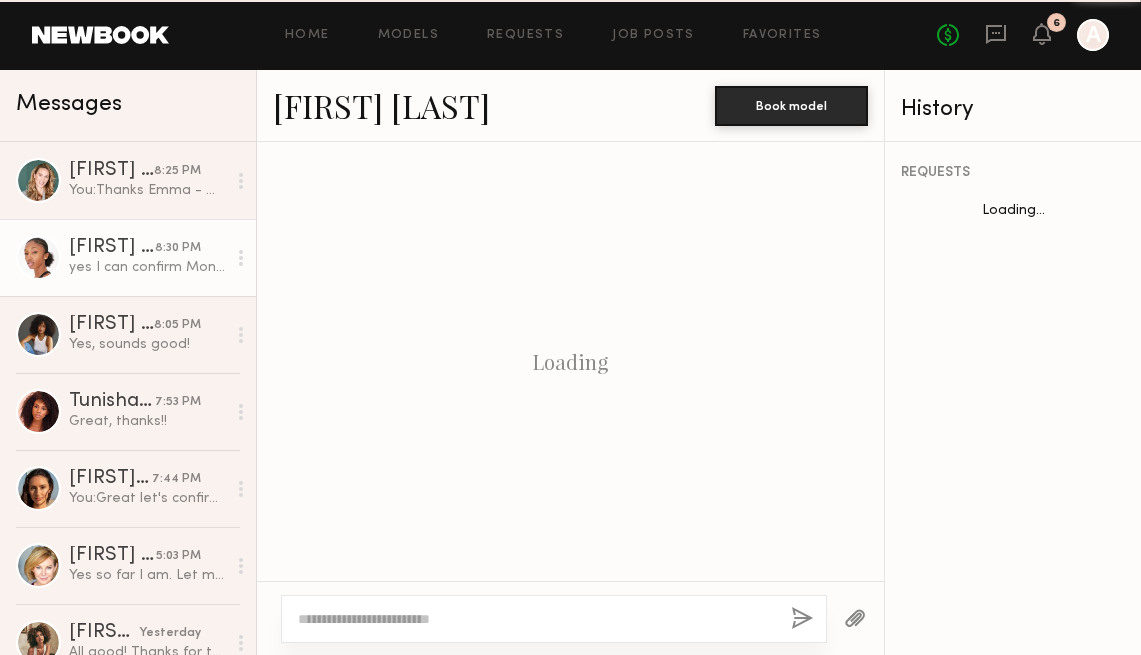scroll, scrollTop: 2158, scrollLeft: 0, axis: vertical 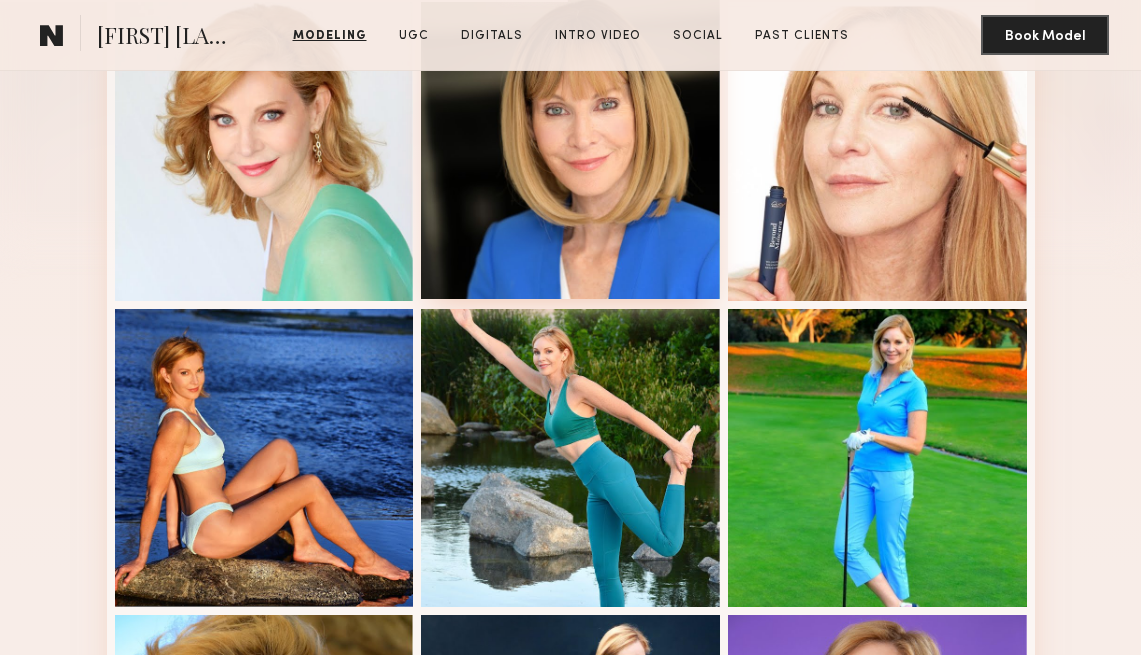 click at bounding box center (570, 149) 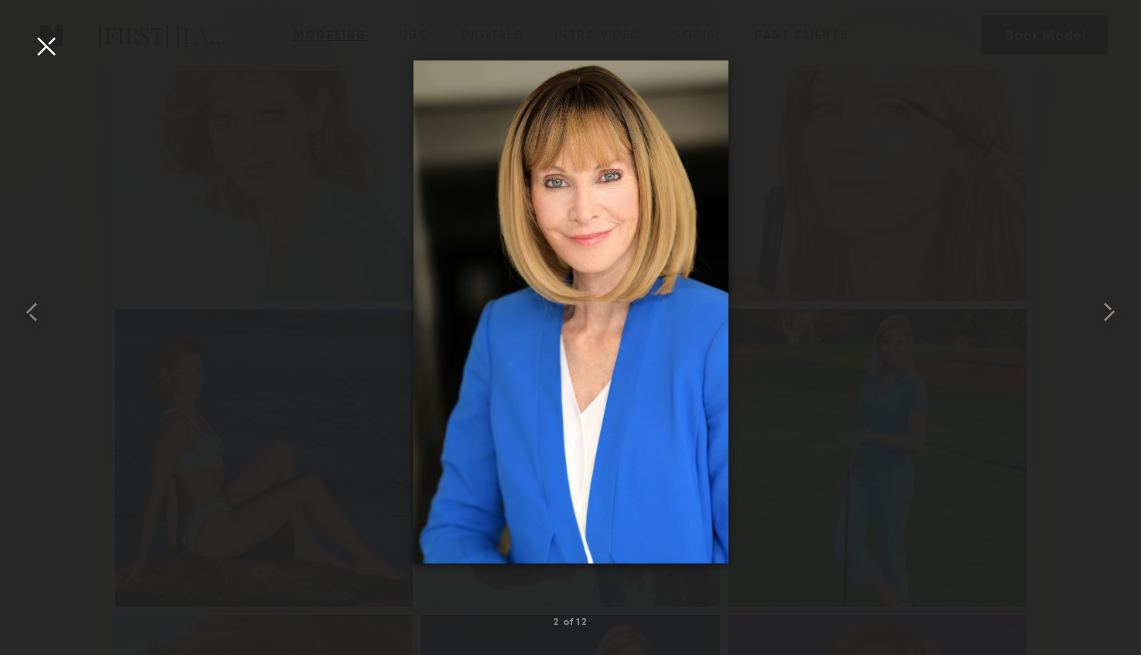 click at bounding box center (570, 311) 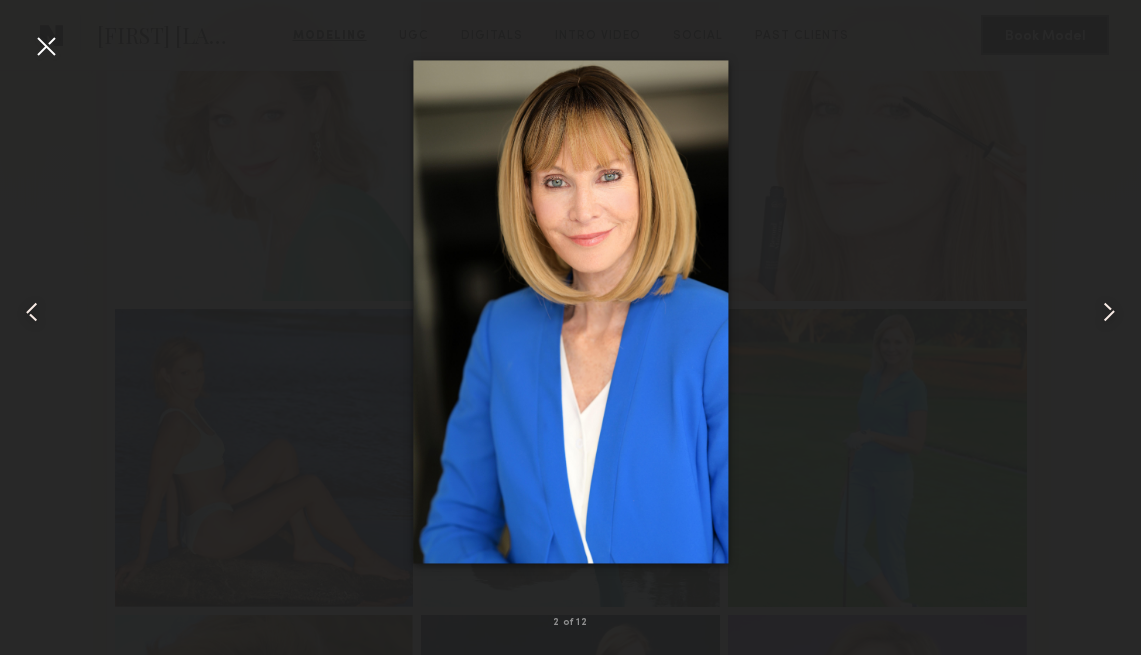 click at bounding box center [46, 46] 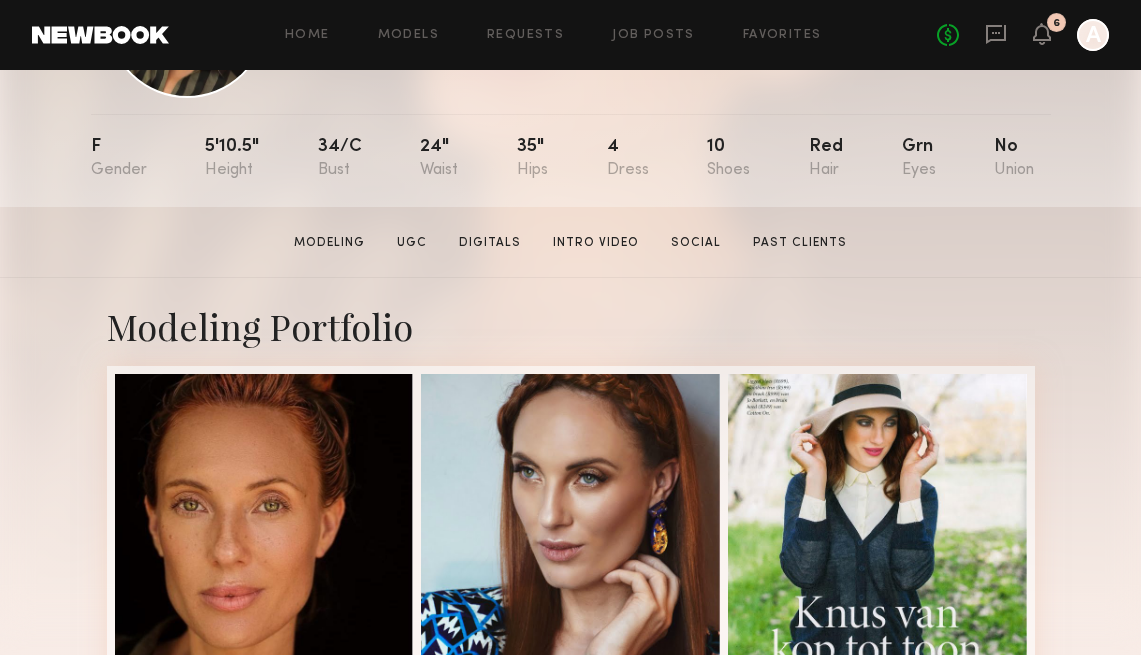 scroll, scrollTop: 417, scrollLeft: 0, axis: vertical 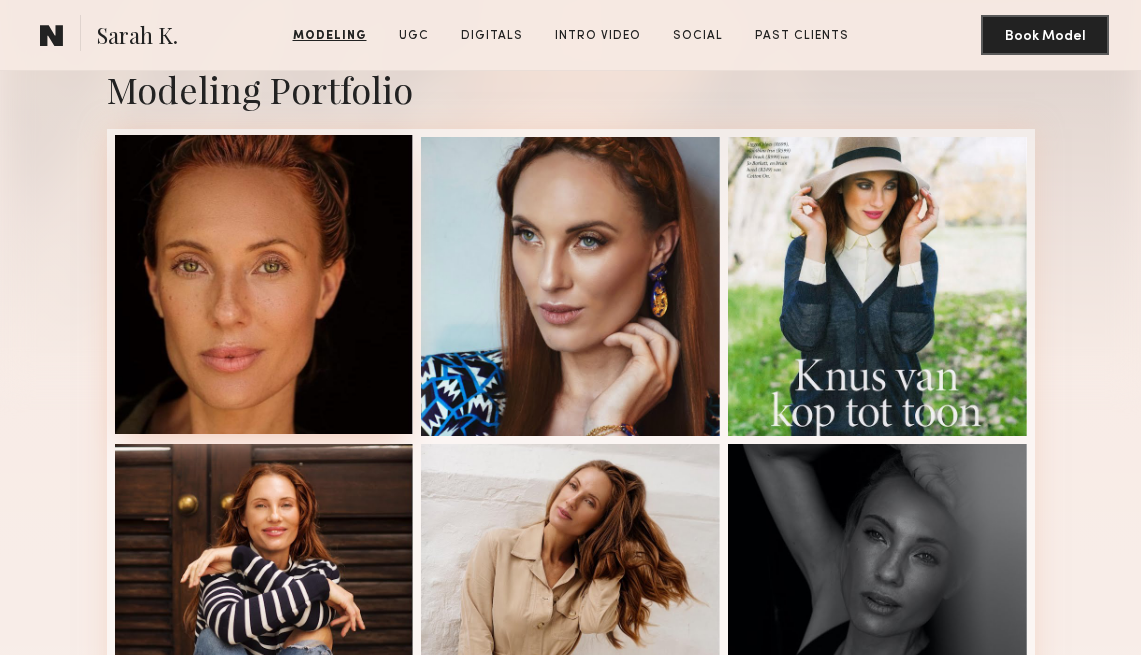 click at bounding box center [264, 284] 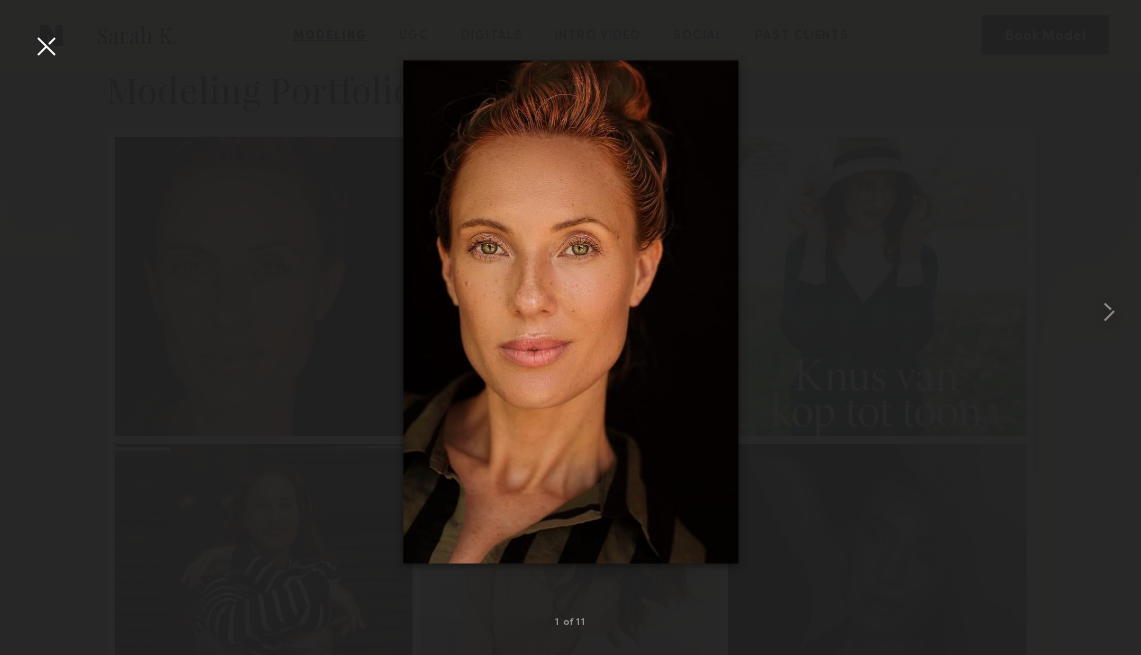click at bounding box center (46, 46) 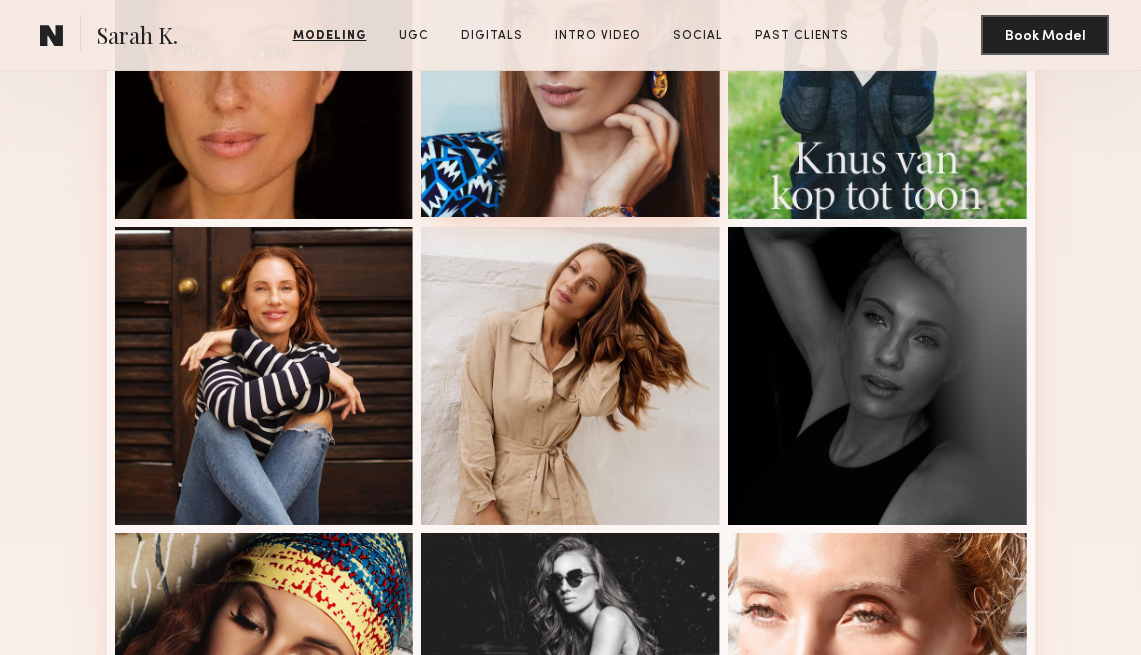 scroll, scrollTop: 894, scrollLeft: 0, axis: vertical 